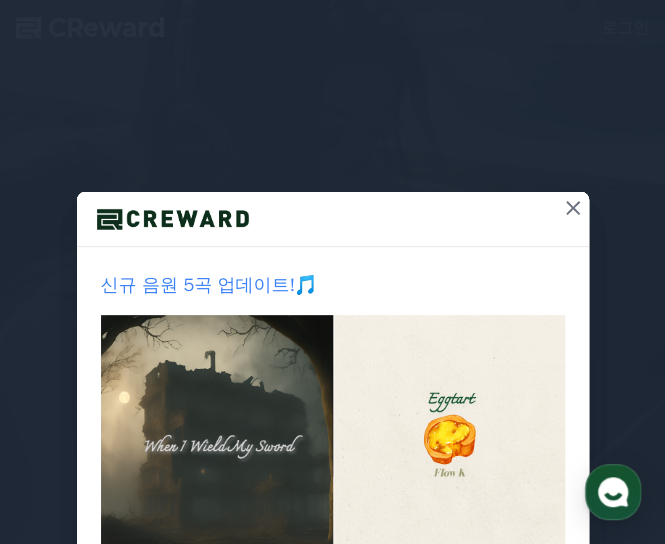 scroll, scrollTop: 0, scrollLeft: 0, axis: both 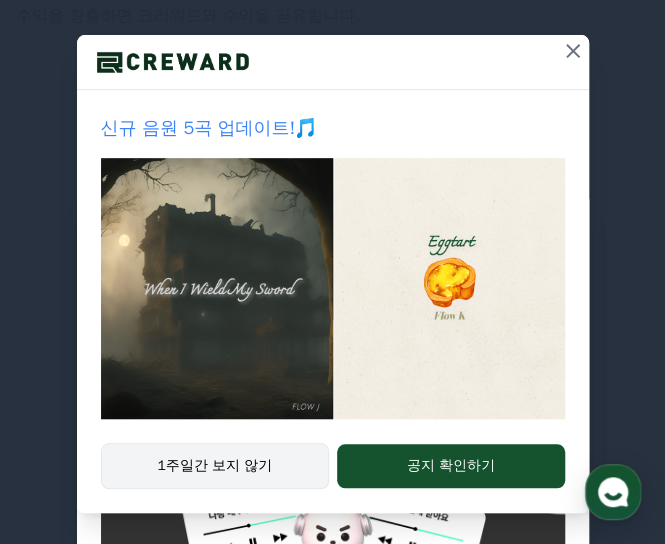 click on "1주일간 보지 않기" at bounding box center (215, 466) 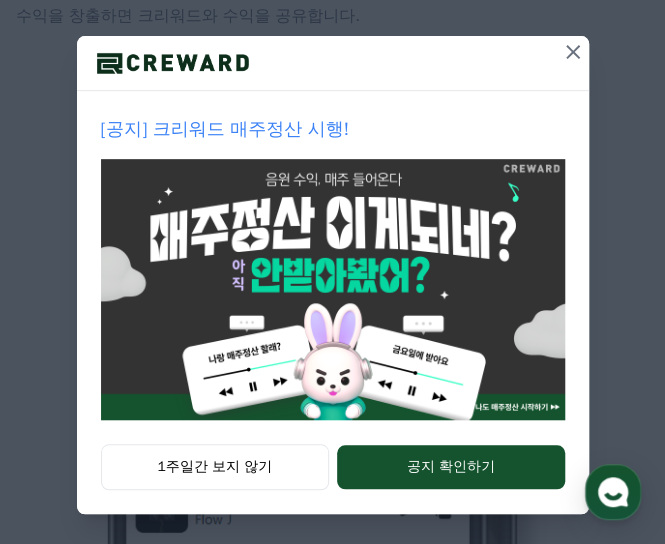 scroll, scrollTop: 157, scrollLeft: 0, axis: vertical 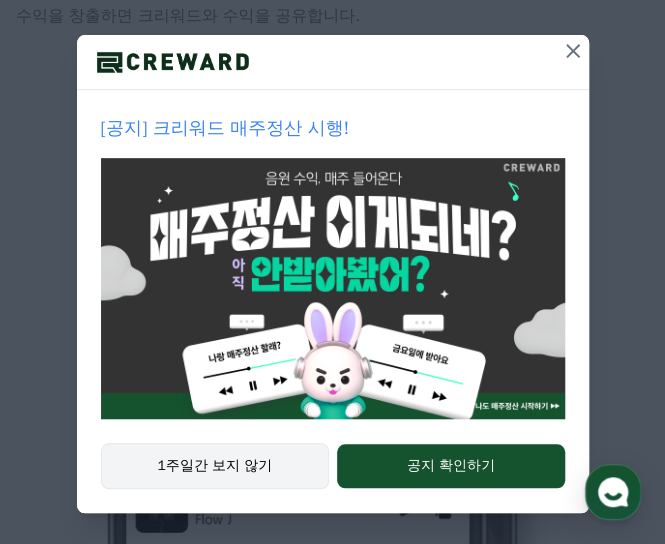 click on "1주일간 보지 않기" at bounding box center [215, 466] 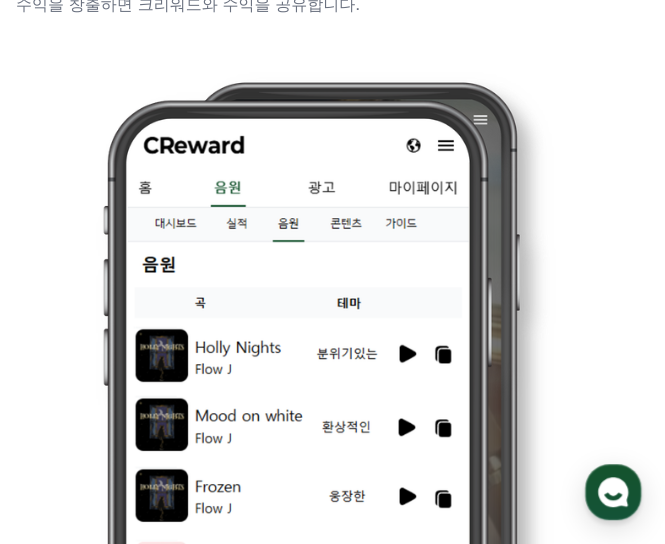 scroll, scrollTop: 500, scrollLeft: 0, axis: vertical 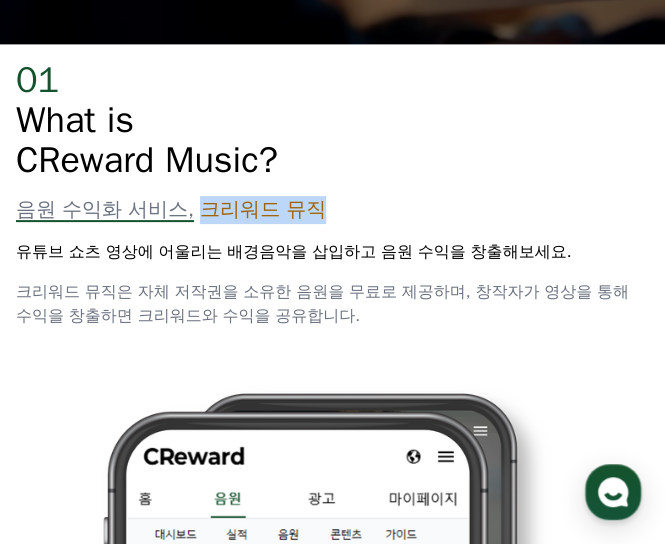 drag, startPoint x: 237, startPoint y: 215, endPoint x: 380, endPoint y: 219, distance: 143.05594 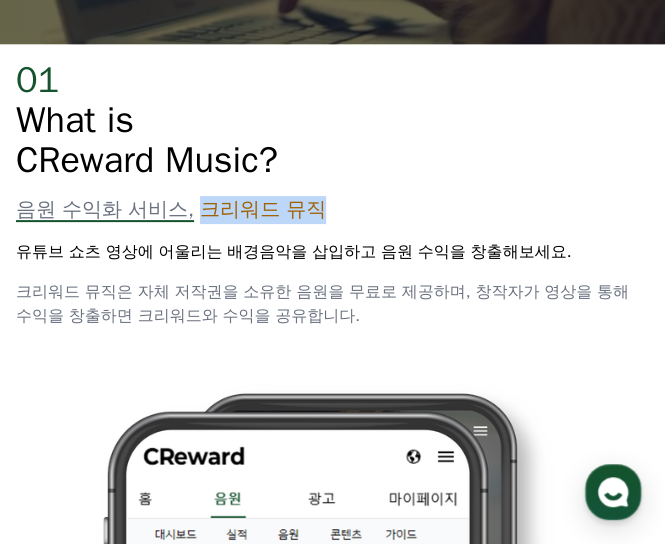 click on "음원 수익화 서비스,   크리워드 뮤직" at bounding box center [332, 210] 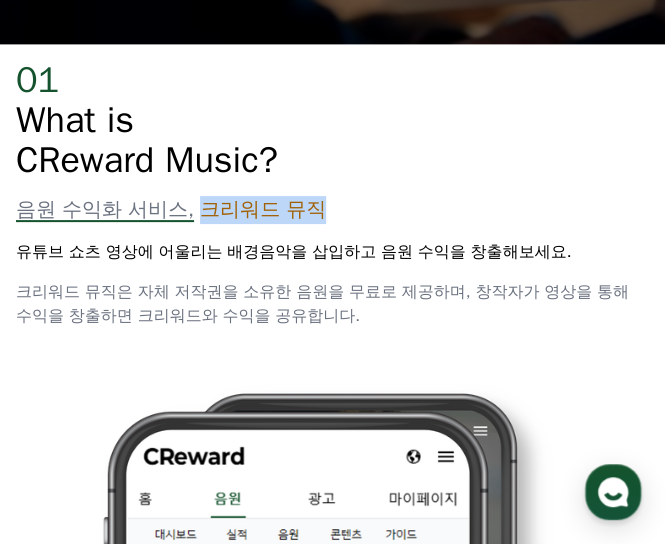 click at bounding box center [332, 713] 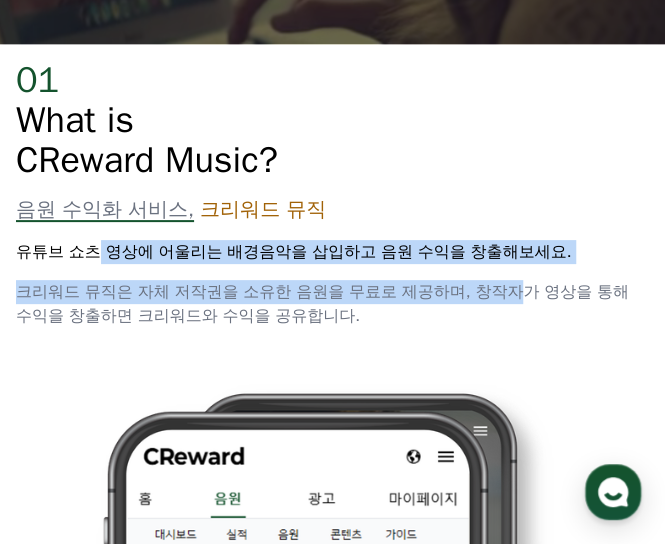 drag, startPoint x: 98, startPoint y: 251, endPoint x: 534, endPoint y: 297, distance: 438.4199 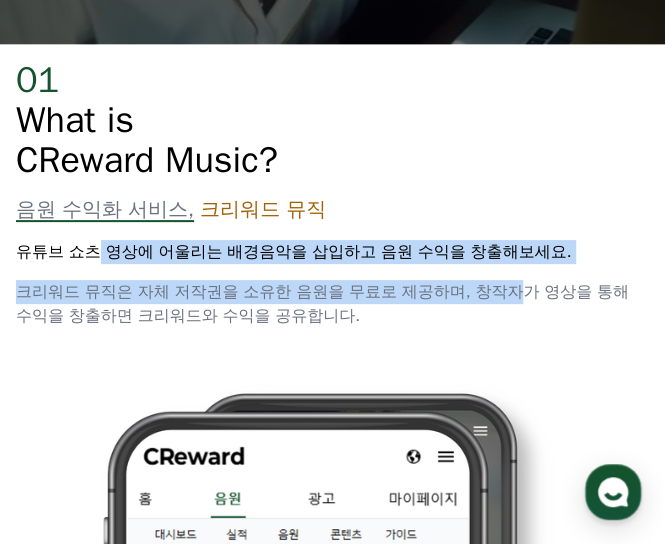 click on "01   What is   CReward Music?   음원 수익화 서비스,   크리워드 뮤직   유튜브 쇼츠 영상에 어울리는 배경음악을 삽입하고 음원 수익을 창출해보세요. 크리워드 뮤직은 자체 저작권을 소유한 음원을 무료로 제공하며, 창작자가 영상을 통해 수익을 창출하면 크리워드와 수익을 공유합니다." at bounding box center (332, 194) 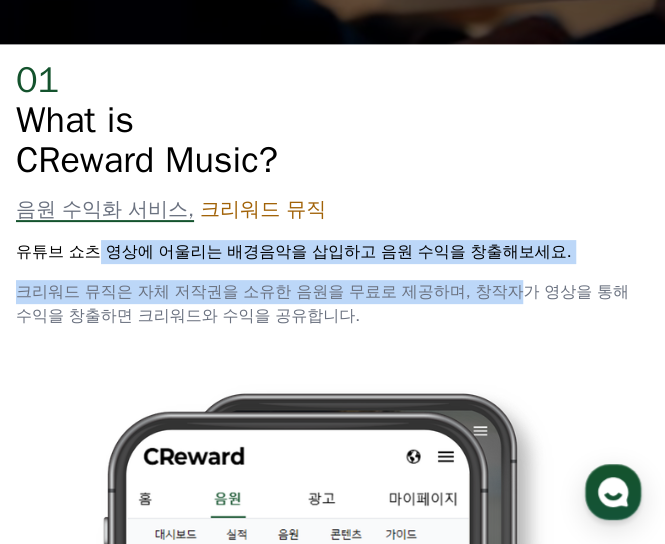 click at bounding box center [332, 713] 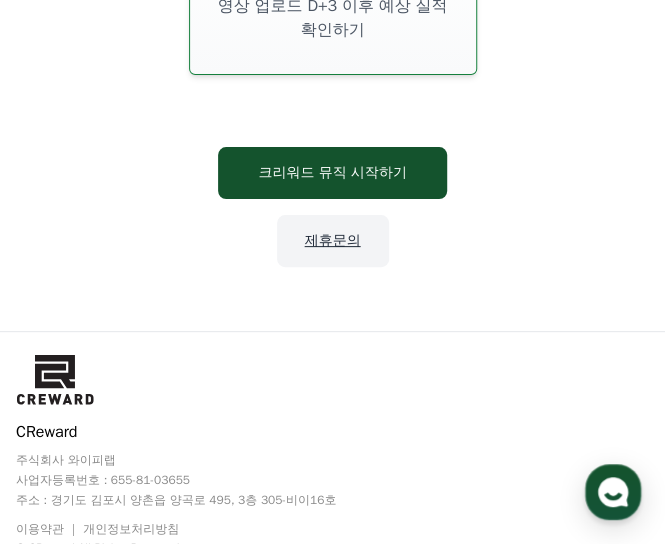 scroll, scrollTop: 6632, scrollLeft: 0, axis: vertical 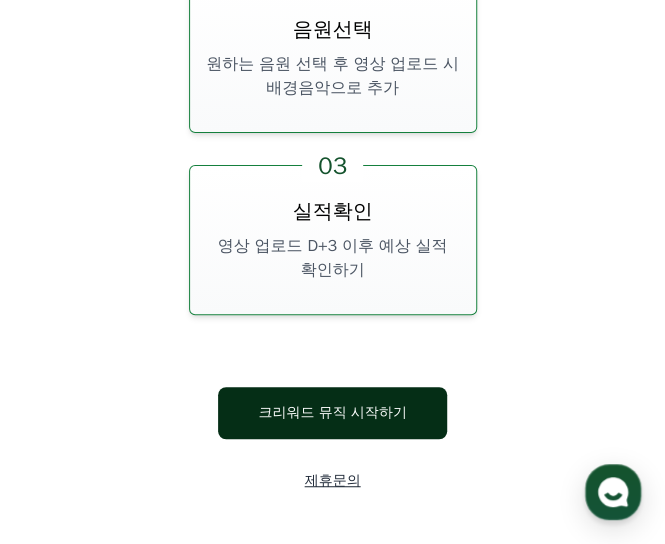 click on "크리워드 뮤직 시작하기" at bounding box center (332, 413) 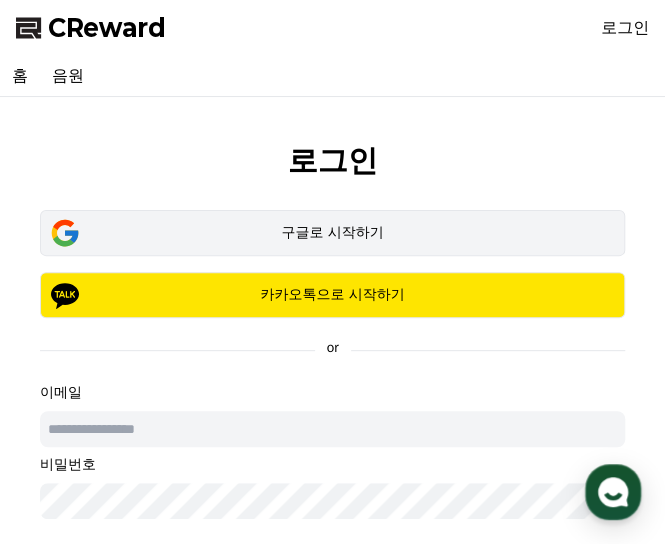 click on "구글로 시작하기" at bounding box center (332, 233) 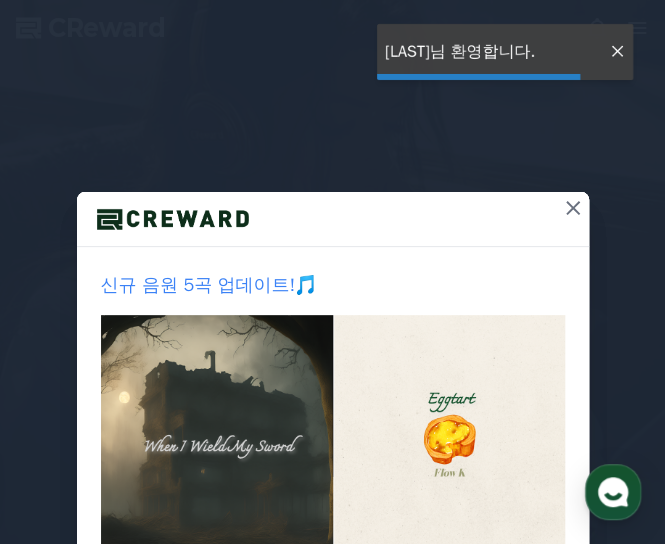 scroll, scrollTop: 0, scrollLeft: 0, axis: both 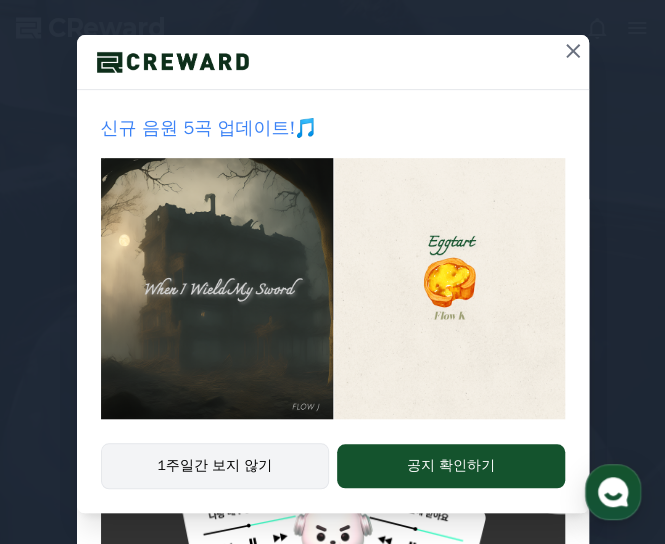 click on "1주일간 보지 않기" at bounding box center (215, 466) 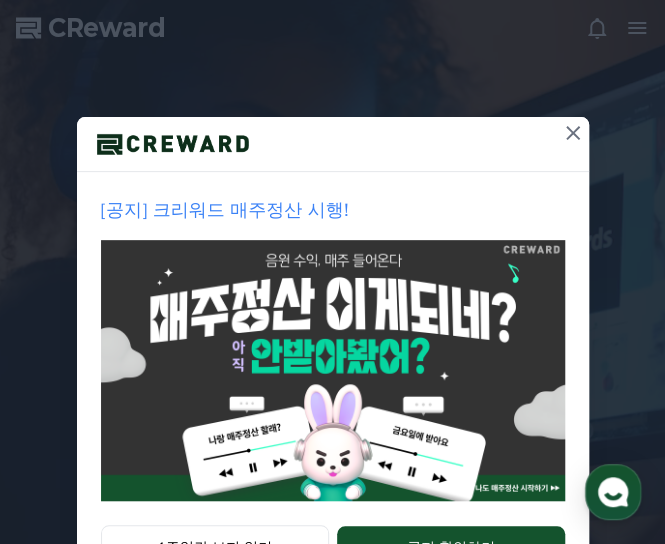 scroll, scrollTop: 157, scrollLeft: 0, axis: vertical 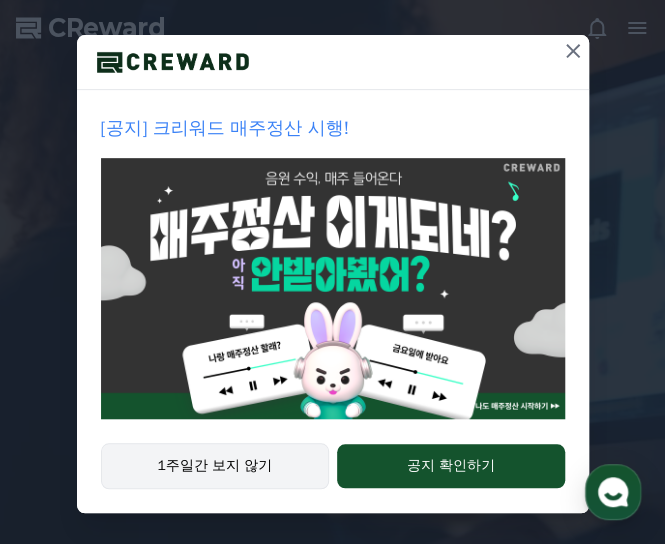 click on "1주일간 보지 않기" at bounding box center (215, 466) 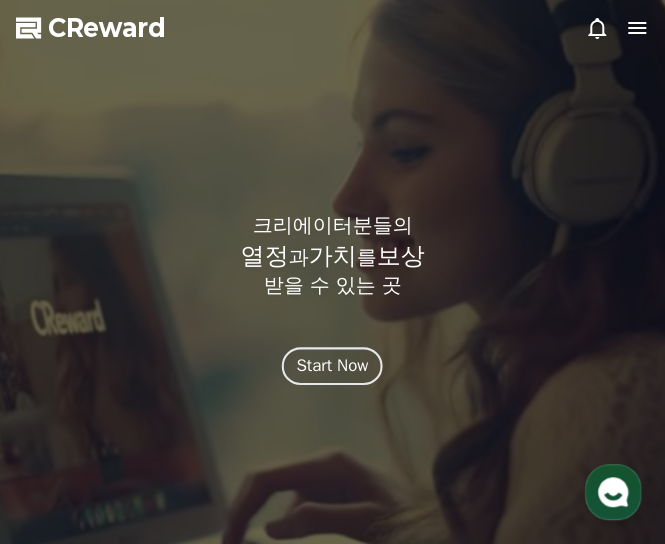 click on "Start Now" at bounding box center [333, 365] 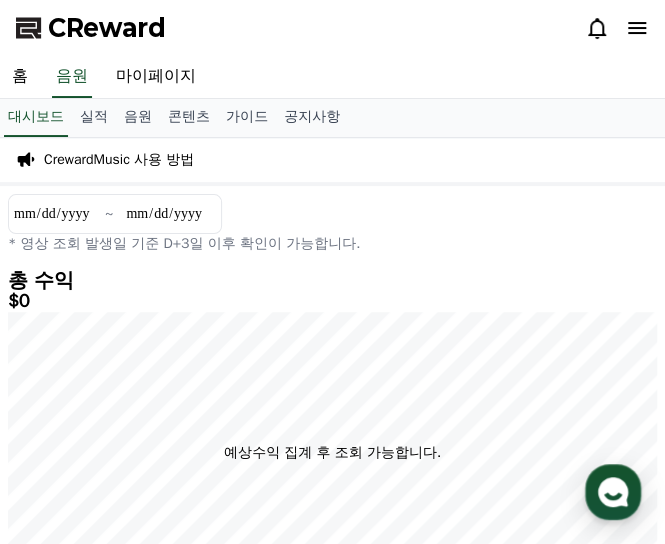 drag, startPoint x: 171, startPoint y: 243, endPoint x: 413, endPoint y: 274, distance: 243.97746 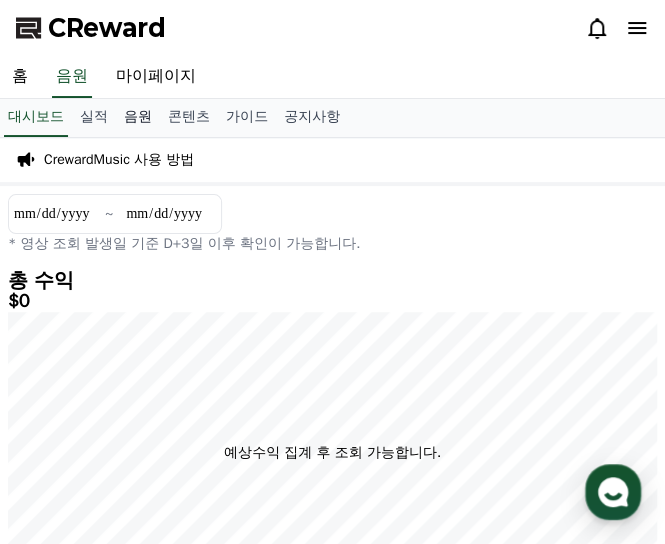 click on "음원" at bounding box center (138, 118) 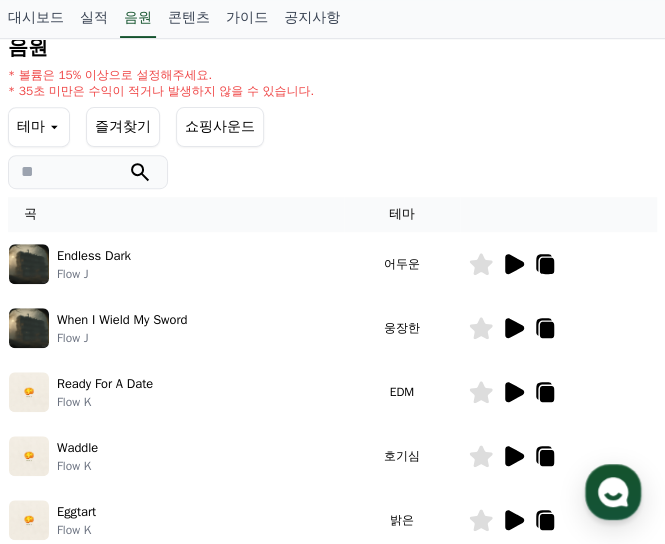 scroll, scrollTop: 200, scrollLeft: 0, axis: vertical 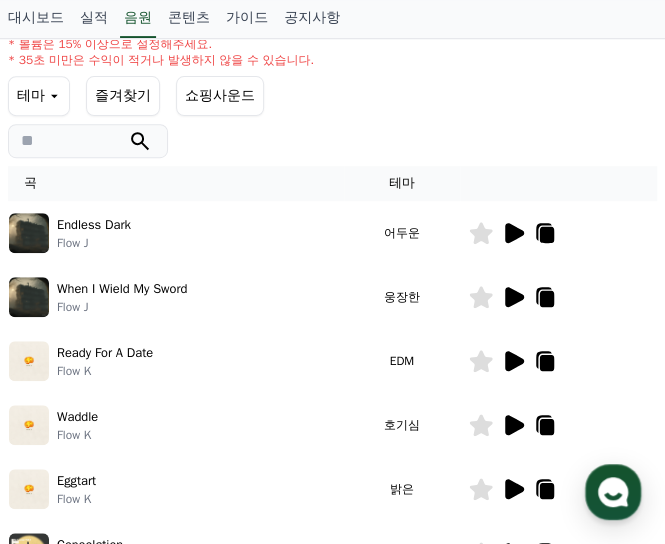 click 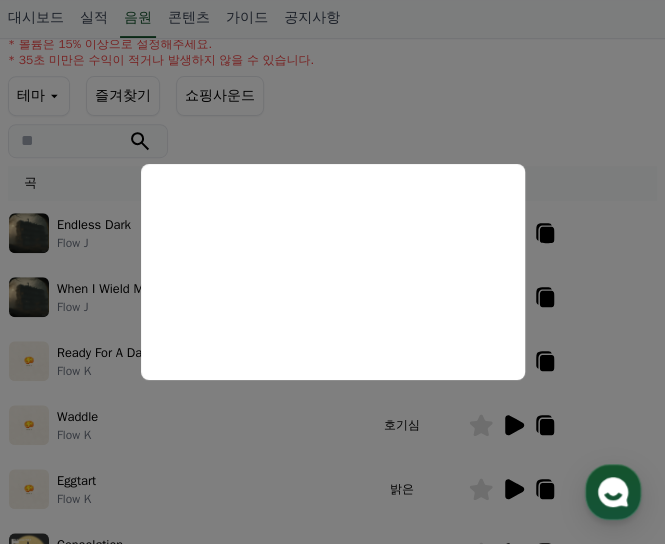 click at bounding box center [332, 272] 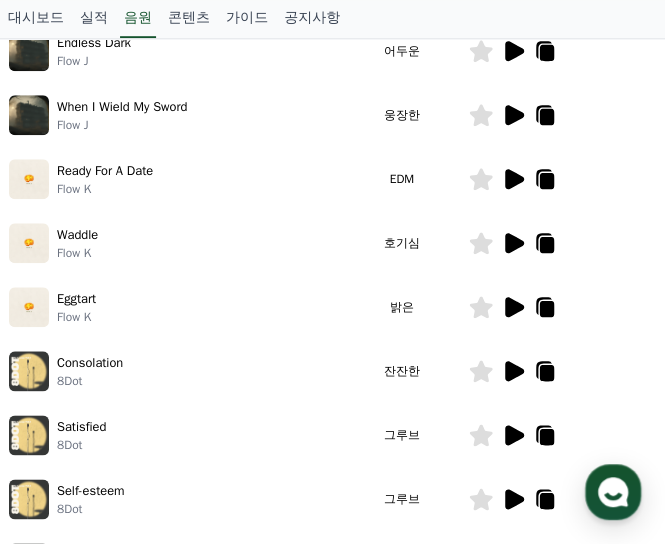 scroll, scrollTop: 400, scrollLeft: 0, axis: vertical 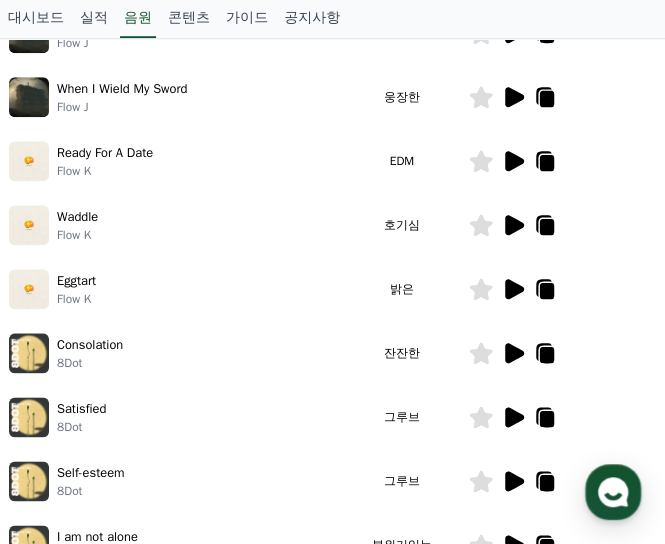 click 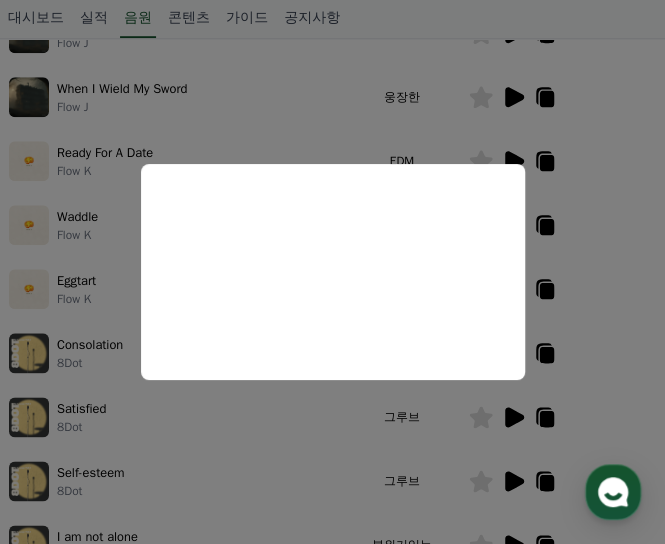 click at bounding box center [332, 272] 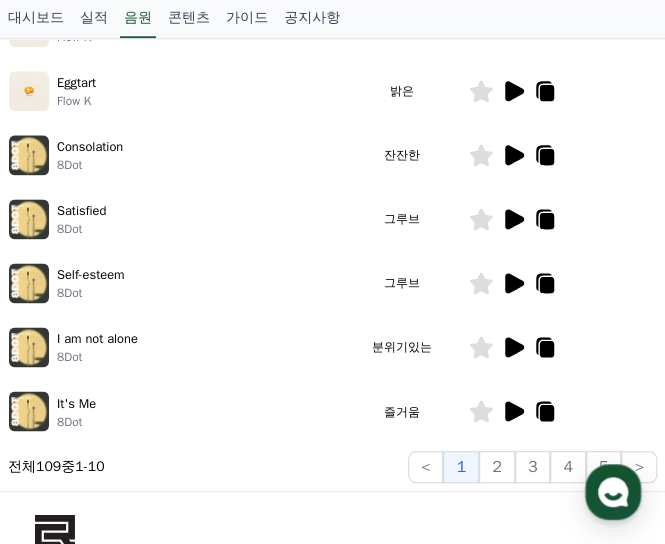scroll, scrollTop: 600, scrollLeft: 0, axis: vertical 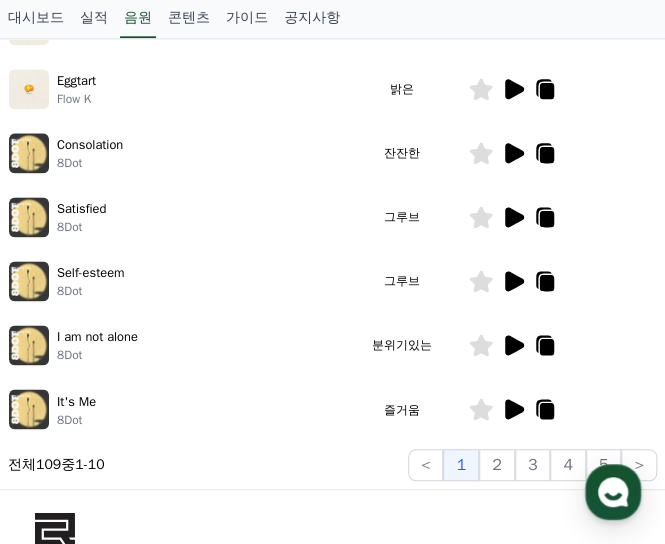 click 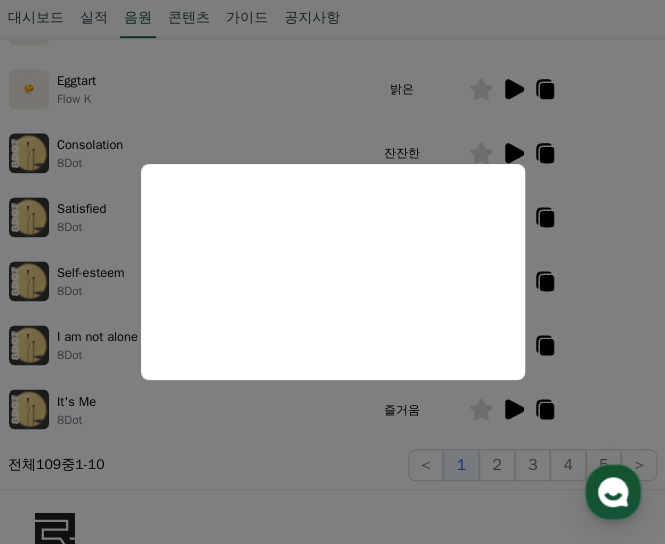 click at bounding box center (332, 272) 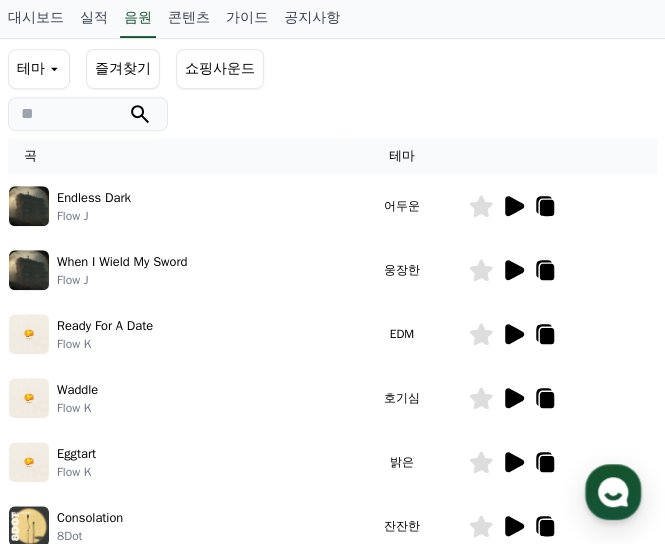 scroll, scrollTop: 100, scrollLeft: 0, axis: vertical 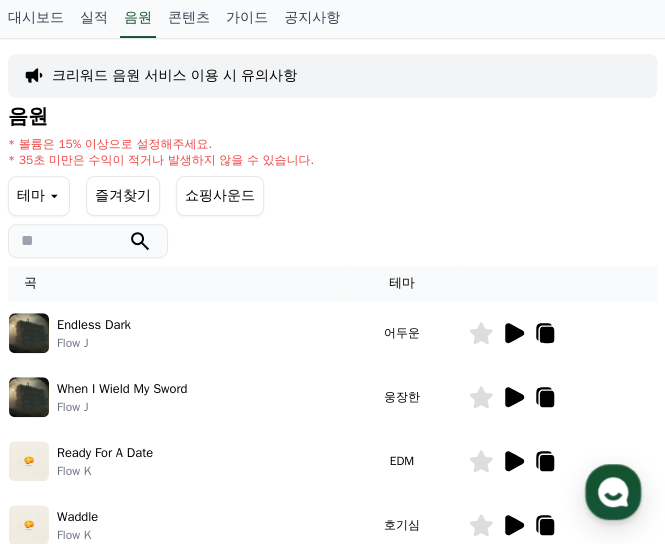 click at bounding box center [88, 241] 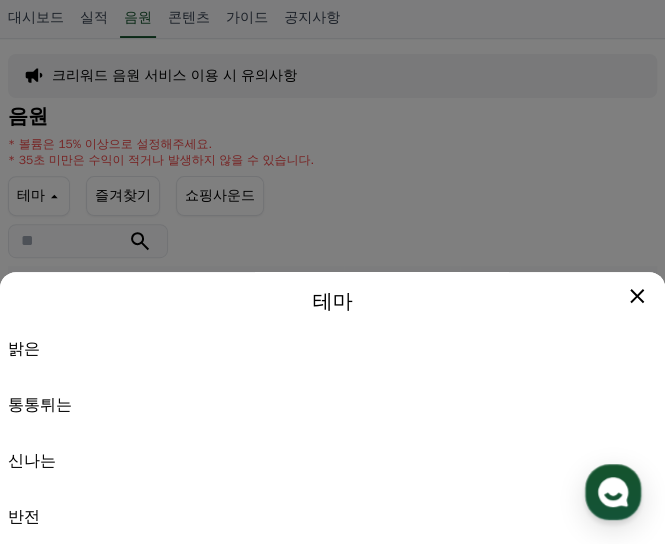 scroll, scrollTop: 200, scrollLeft: 0, axis: vertical 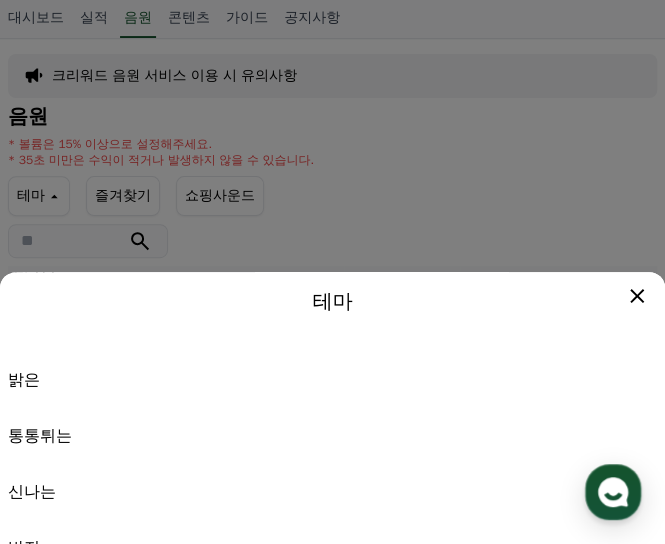 click on "통통튀는" at bounding box center (332, 436) 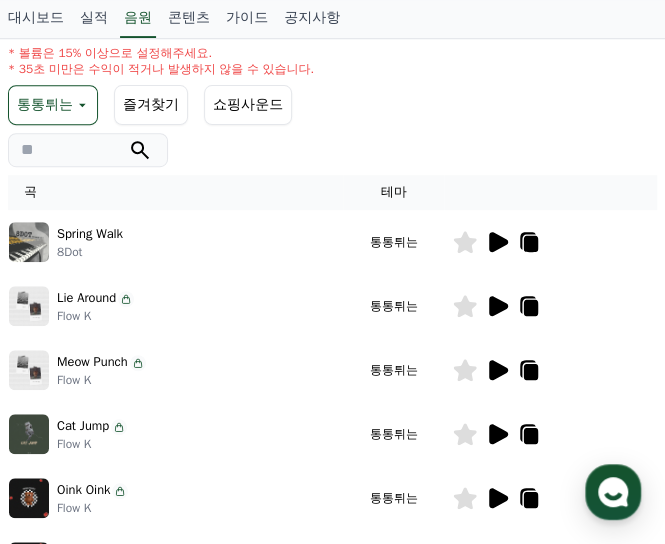 scroll, scrollTop: 200, scrollLeft: 0, axis: vertical 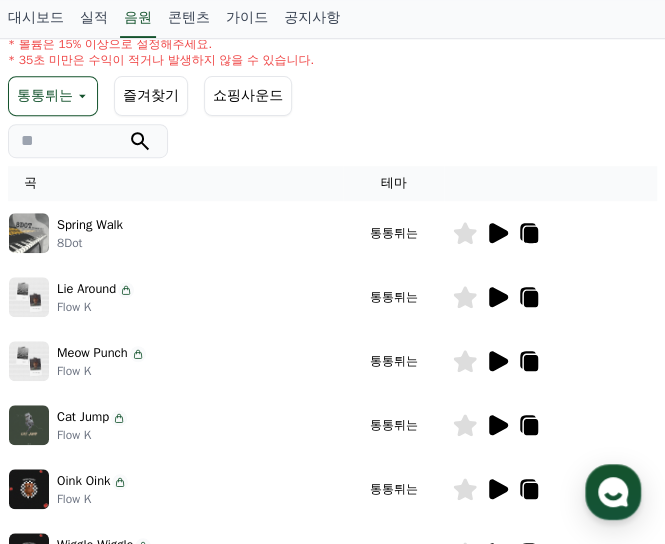click 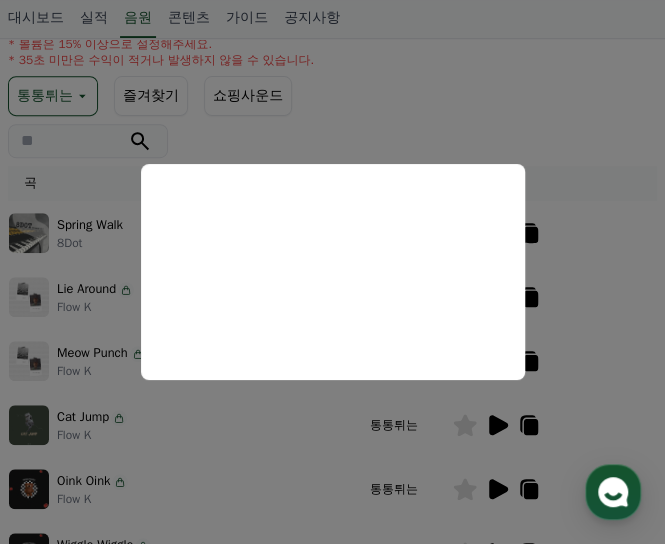 click at bounding box center (332, 272) 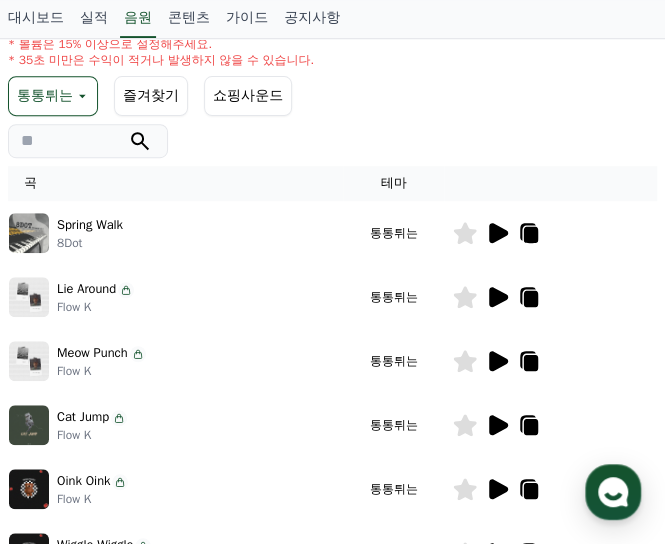 click 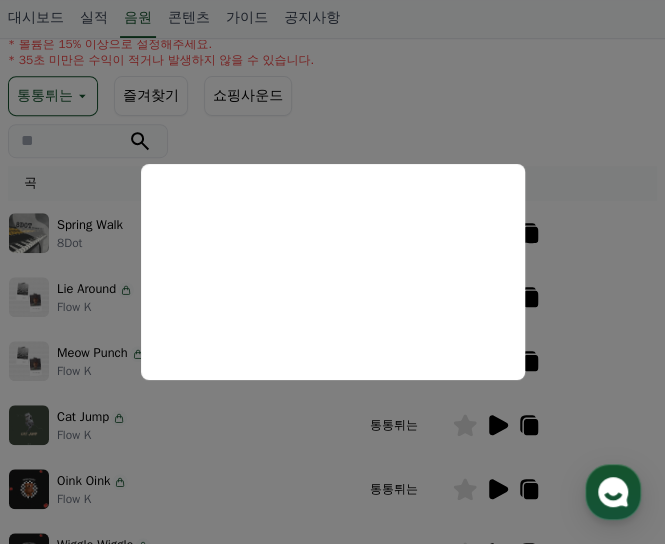 click at bounding box center [332, 272] 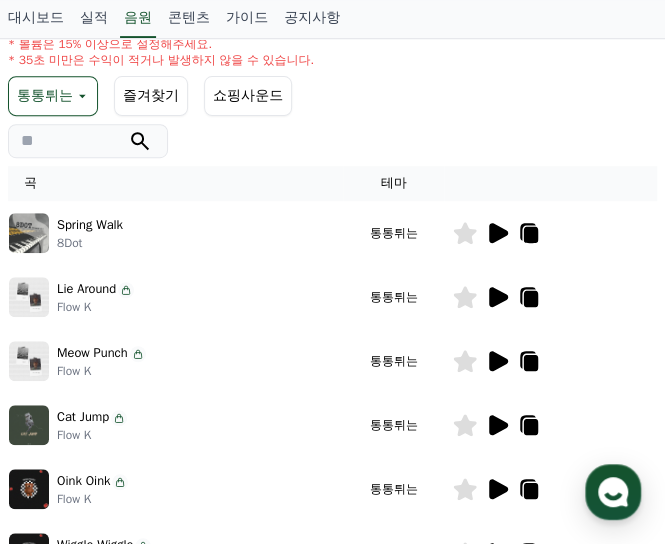 click 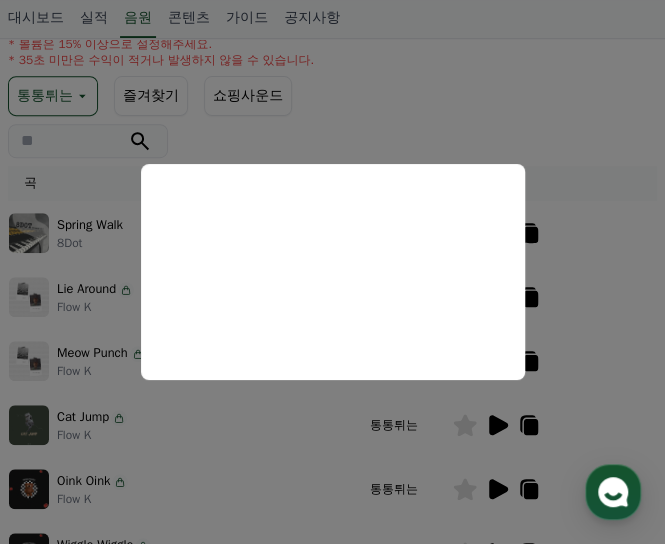 click at bounding box center (332, 272) 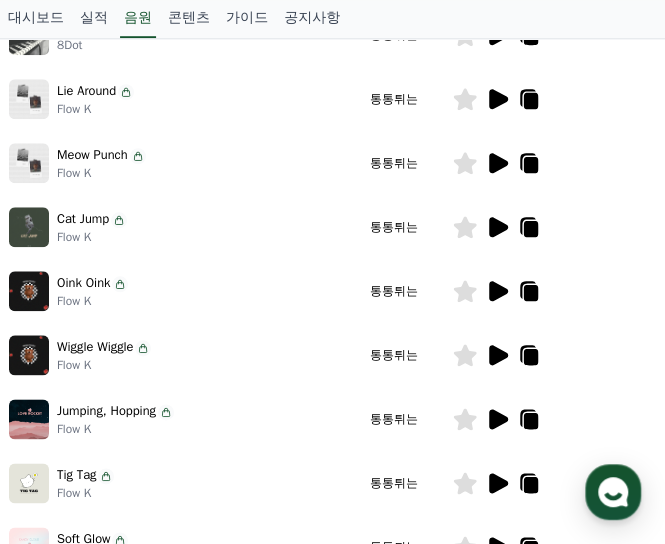 scroll, scrollTop: 400, scrollLeft: 0, axis: vertical 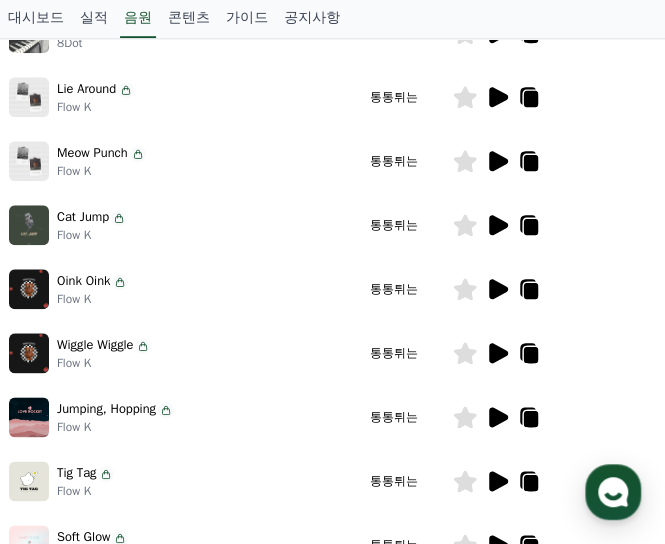 click 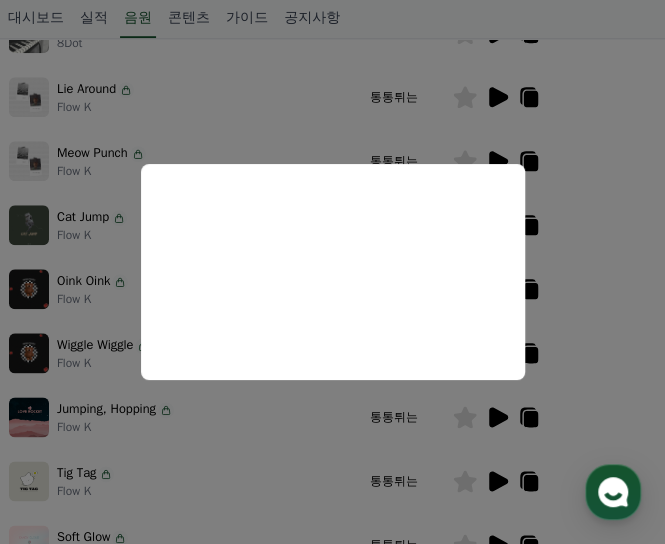 click at bounding box center (332, 272) 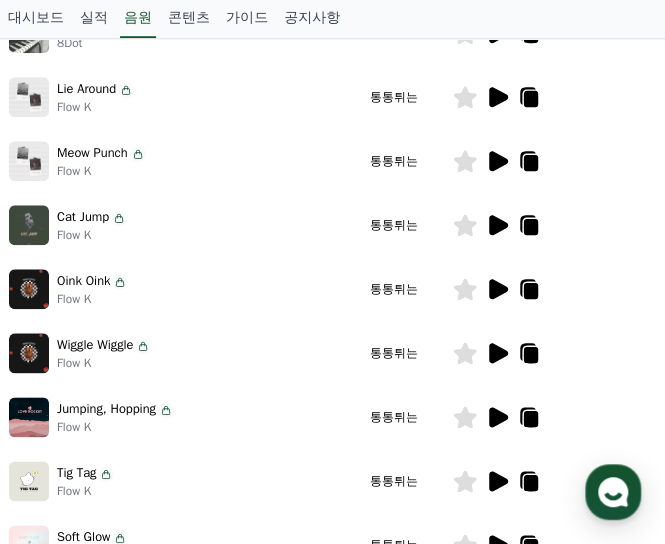 click 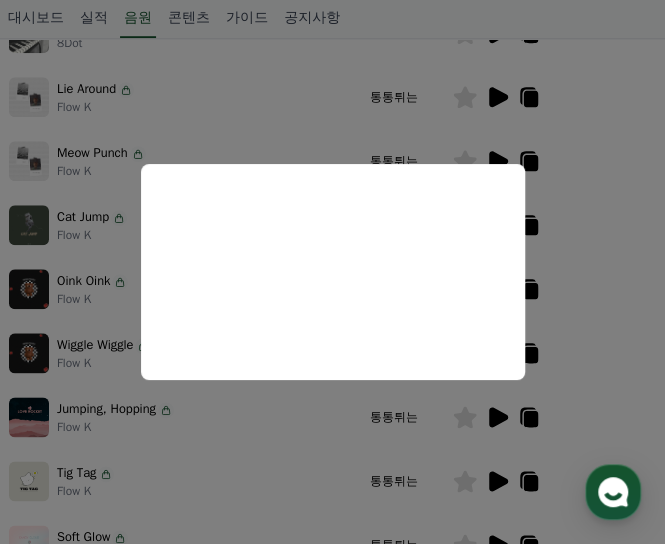 click at bounding box center [332, 272] 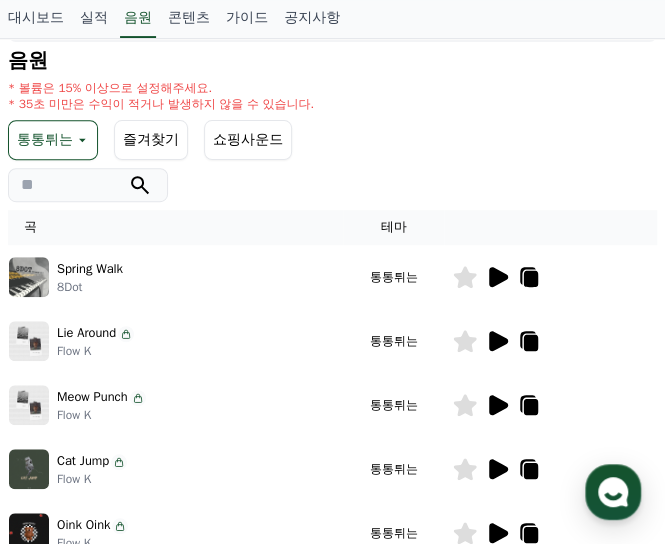 scroll, scrollTop: 100, scrollLeft: 0, axis: vertical 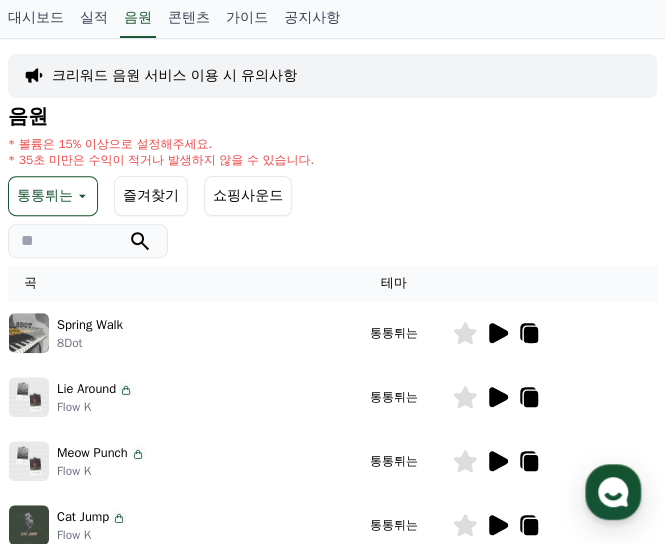 click at bounding box center [88, 241] 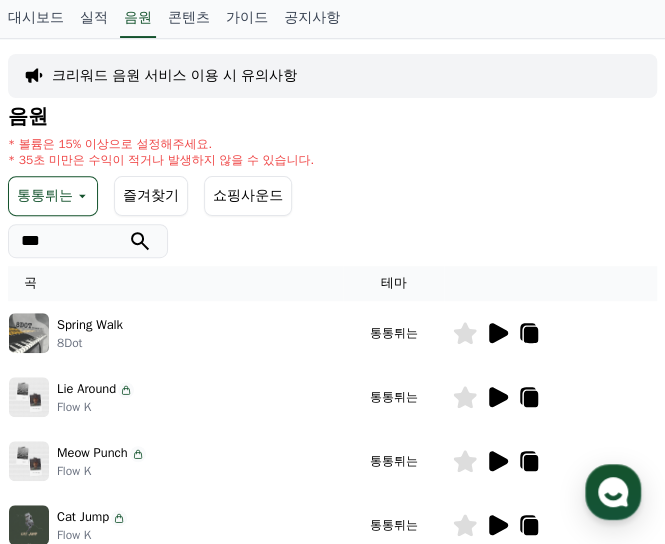 drag, startPoint x: 71, startPoint y: 237, endPoint x: 3, endPoint y: 231, distance: 68.26419 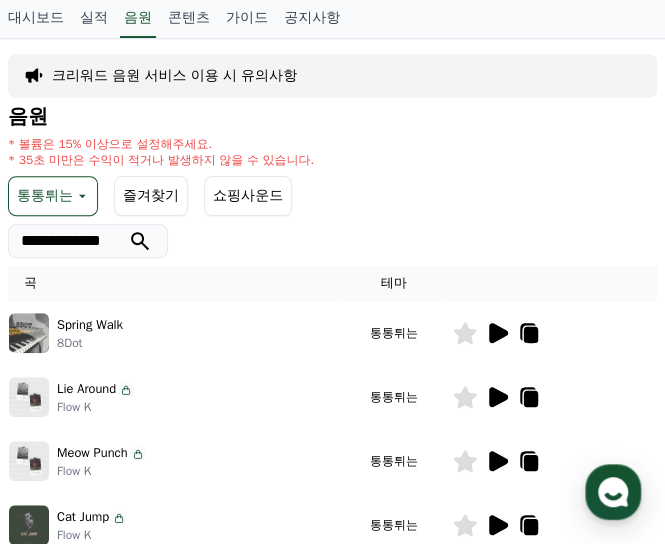 click at bounding box center [140, 241] 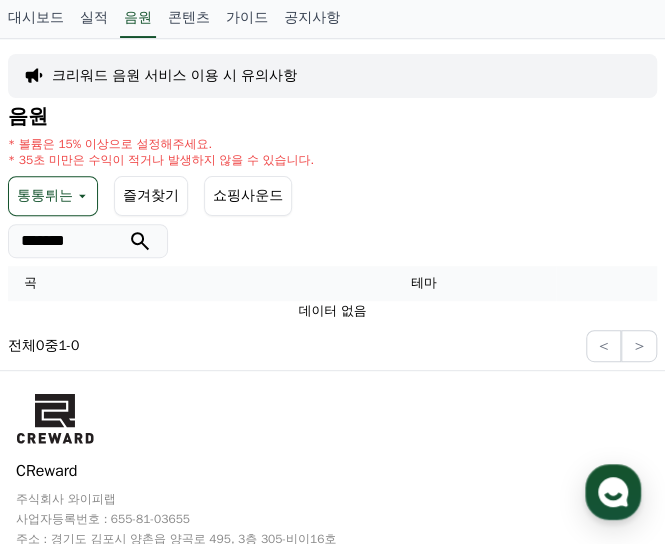 click at bounding box center (140, 241) 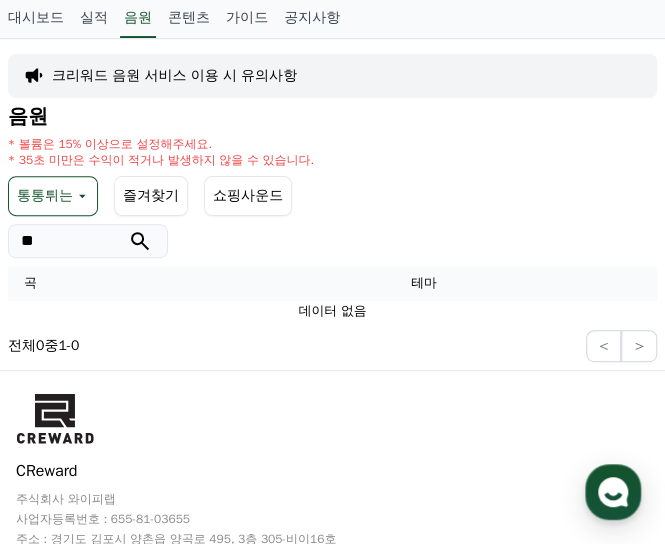 type on "*" 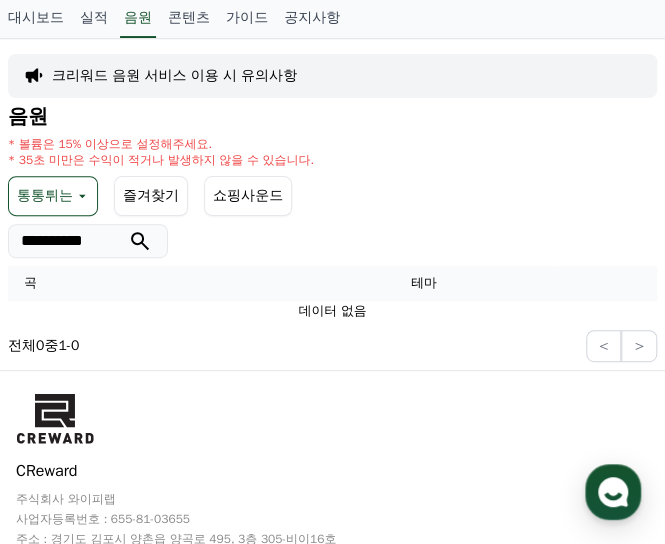 type on "**********" 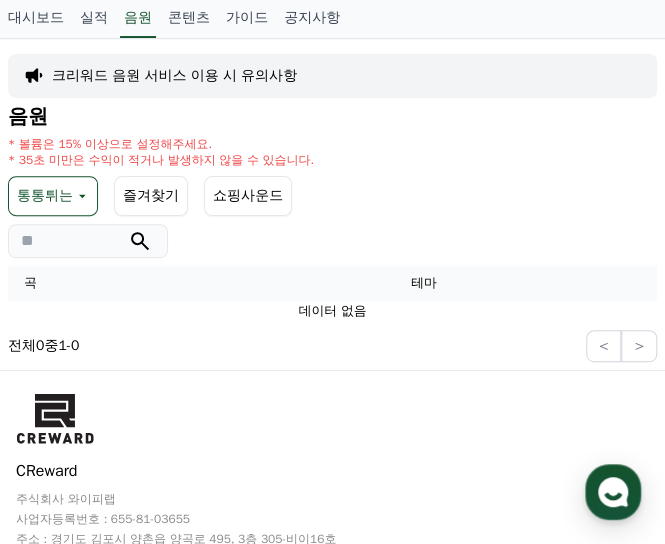 type 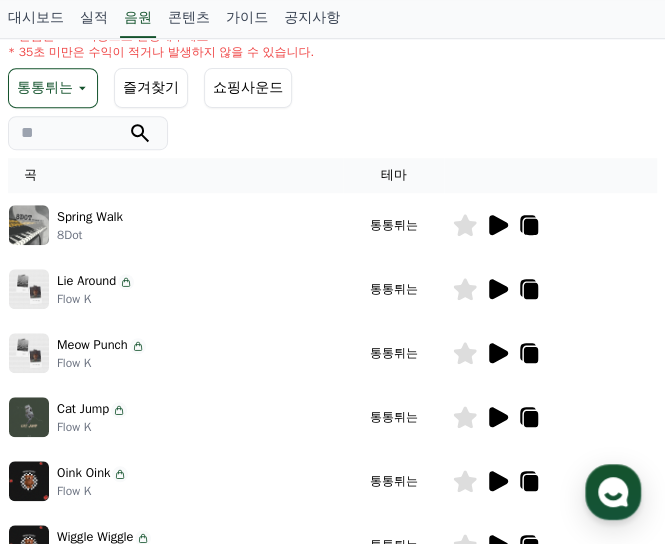 scroll, scrollTop: 200, scrollLeft: 0, axis: vertical 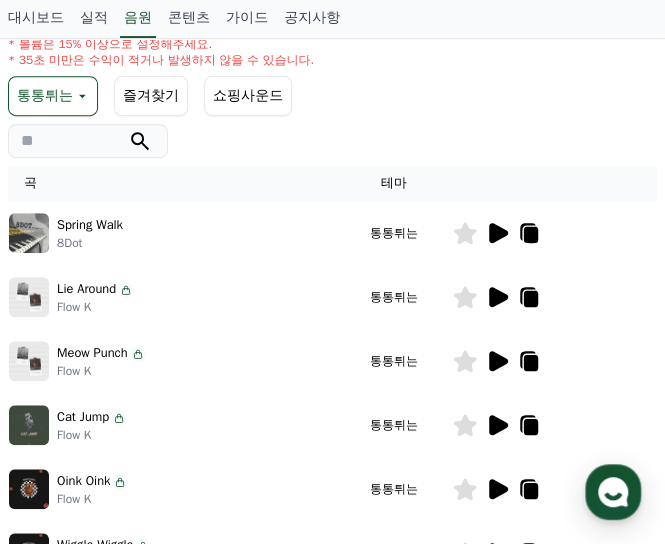 click 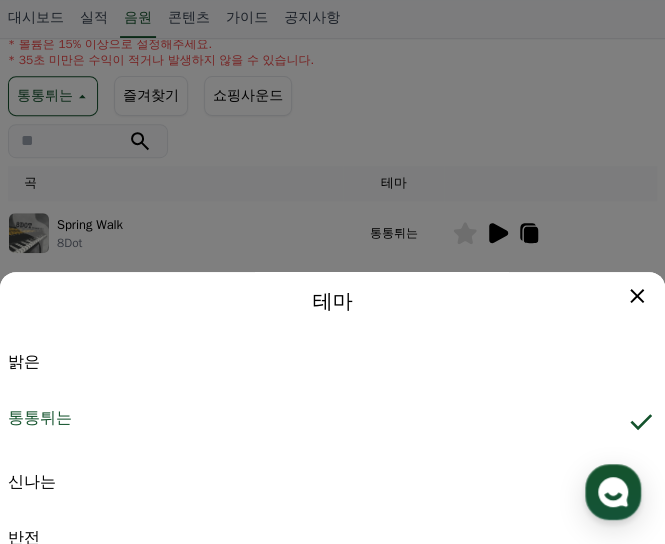 scroll, scrollTop: 200, scrollLeft: 0, axis: vertical 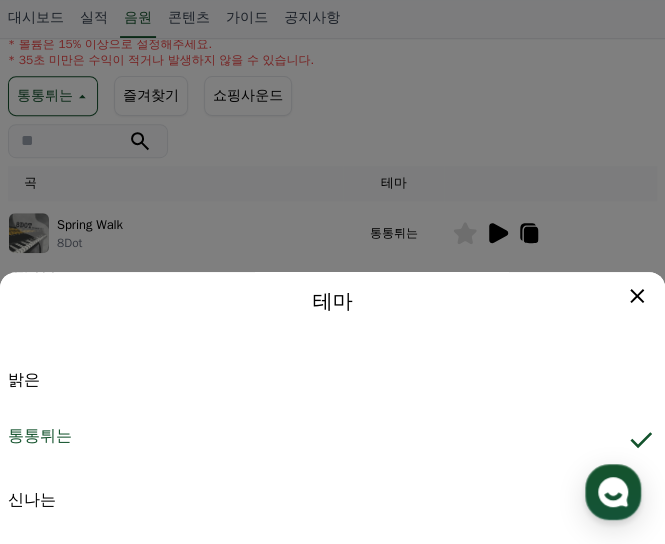 click on "신나는" at bounding box center [332, 500] 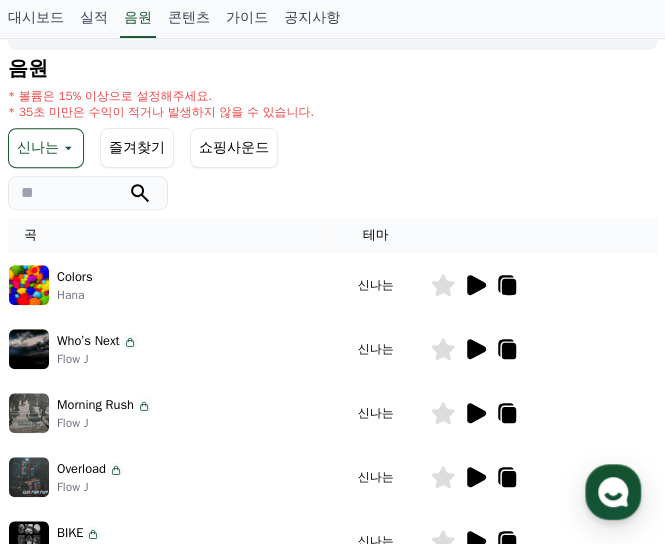 scroll, scrollTop: 200, scrollLeft: 0, axis: vertical 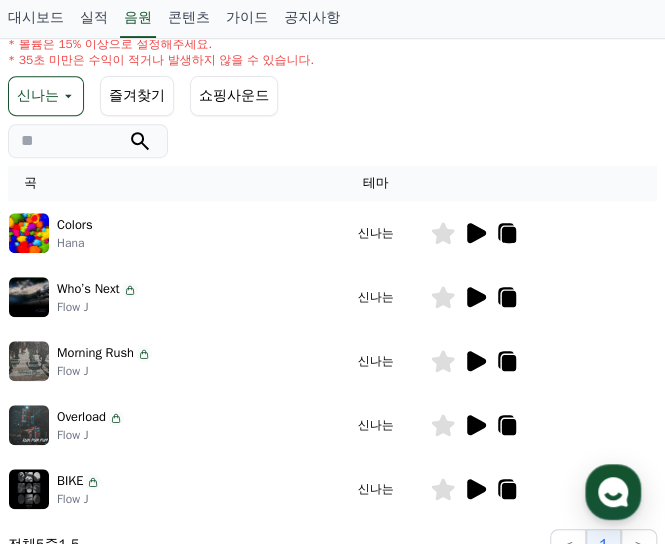 click 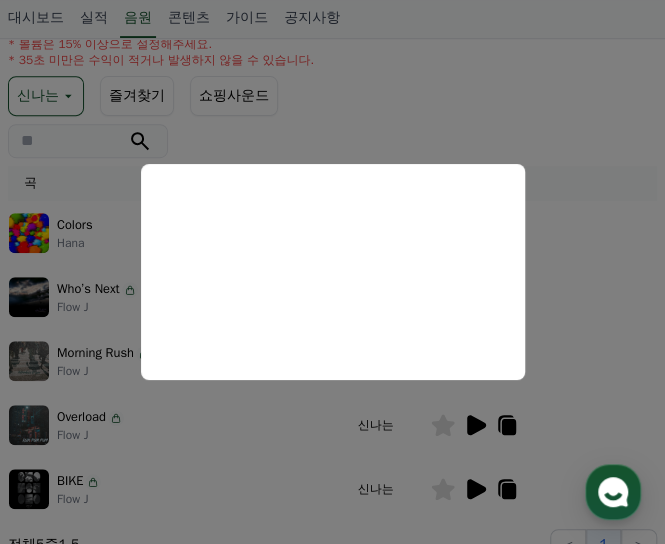 click at bounding box center [332, 272] 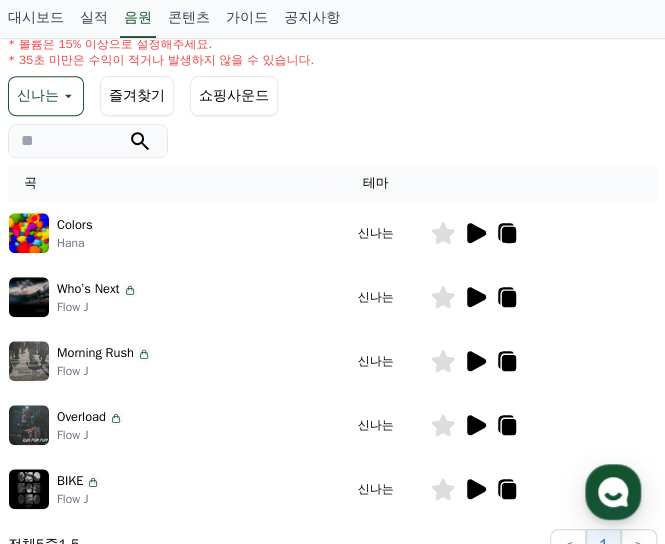 click 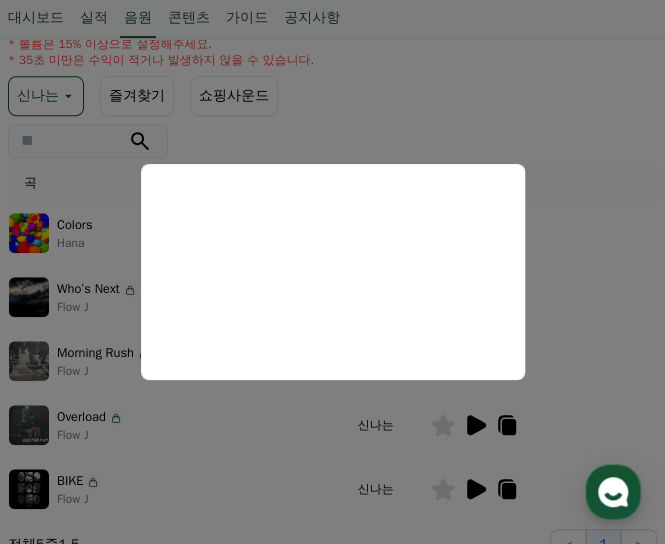 click at bounding box center (332, 272) 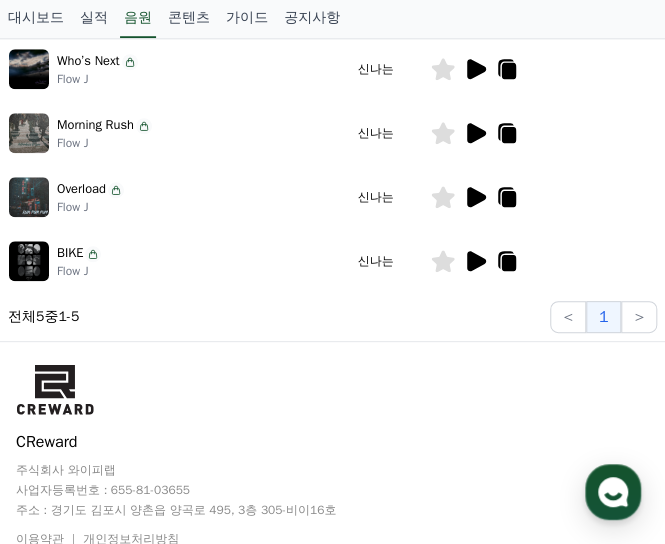 scroll, scrollTop: 400, scrollLeft: 0, axis: vertical 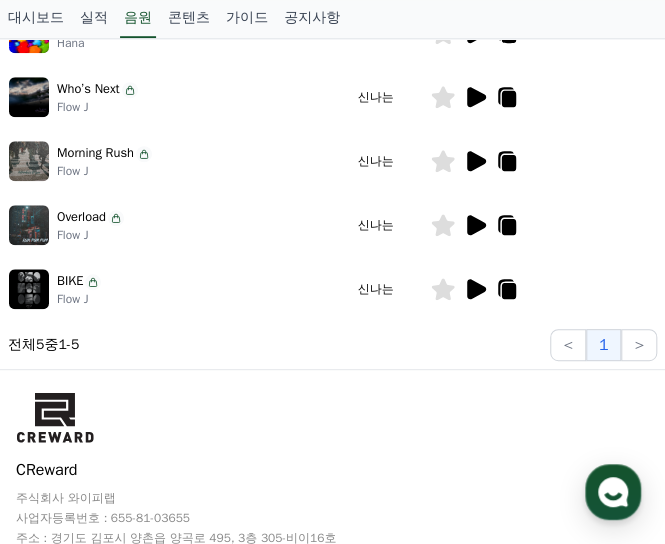 click 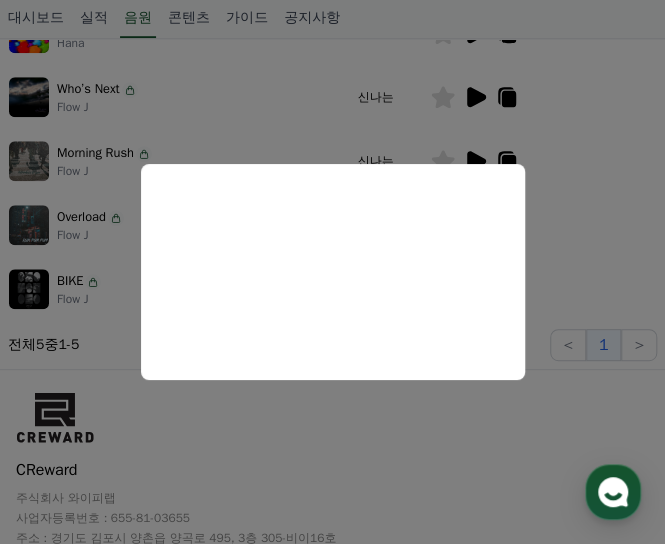click at bounding box center [332, 272] 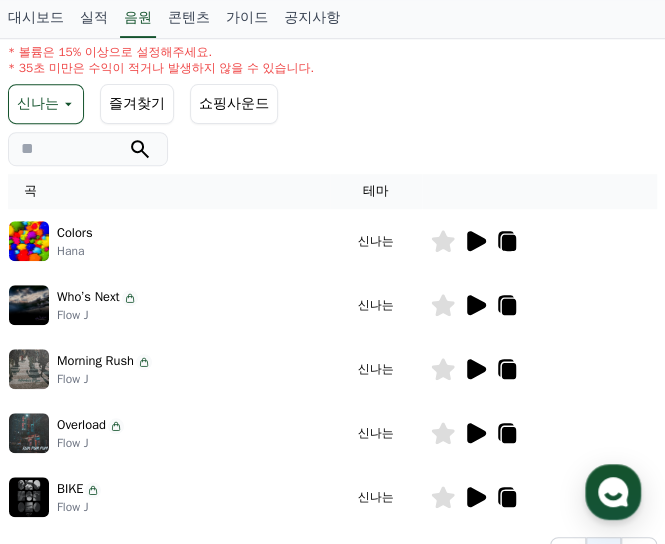 scroll, scrollTop: 0, scrollLeft: 0, axis: both 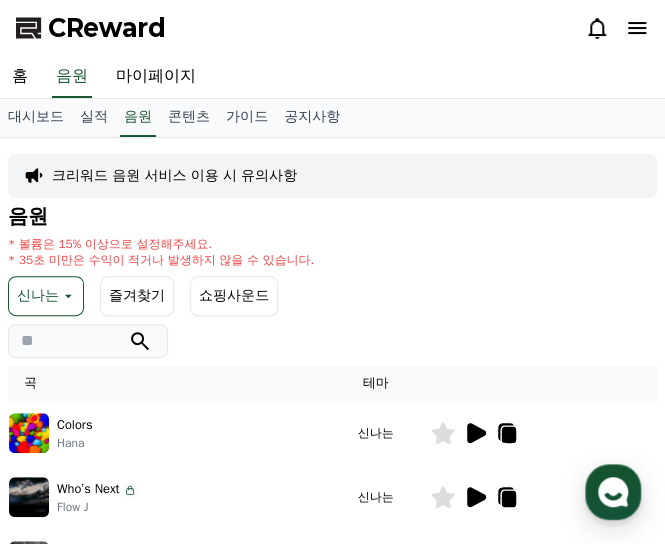 click 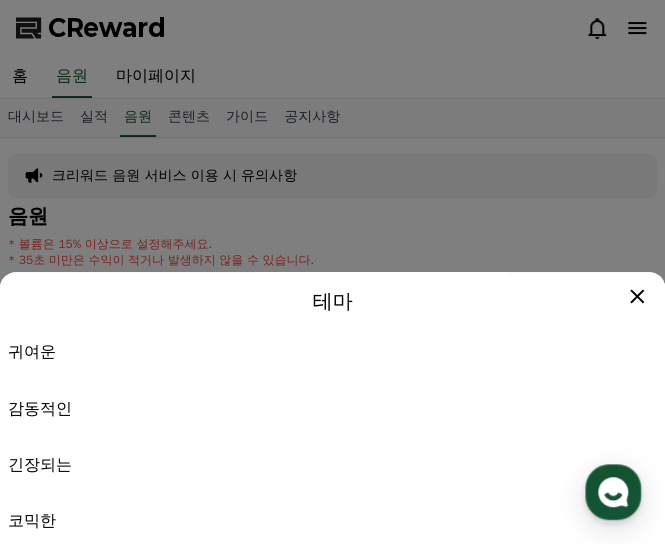 scroll, scrollTop: 923, scrollLeft: 0, axis: vertical 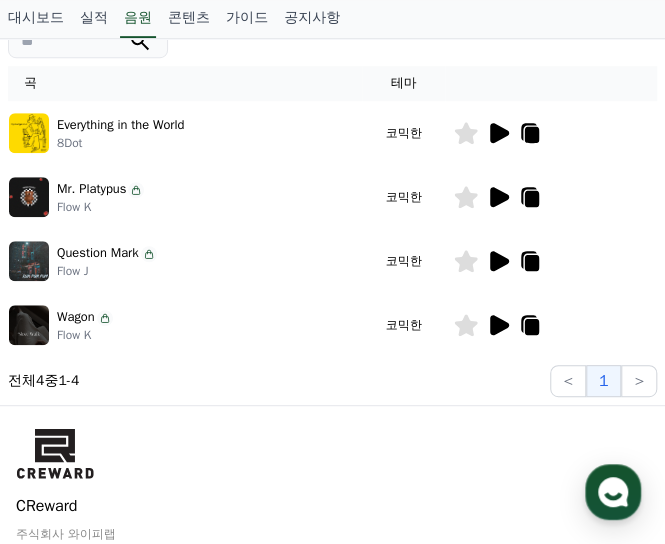 click 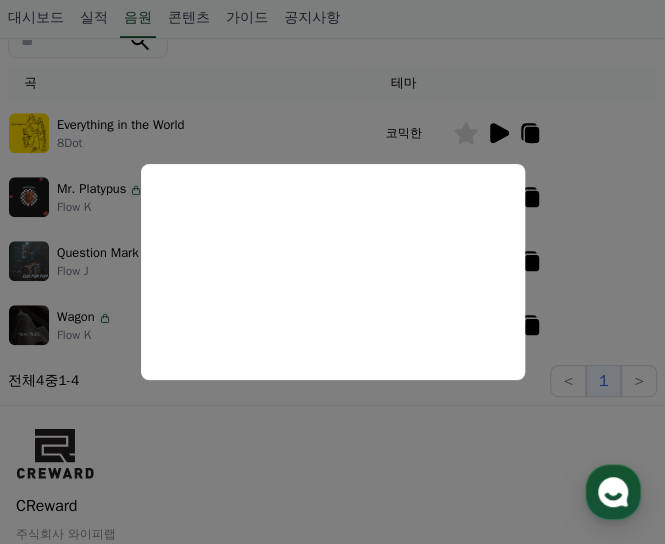 click at bounding box center [332, 272] 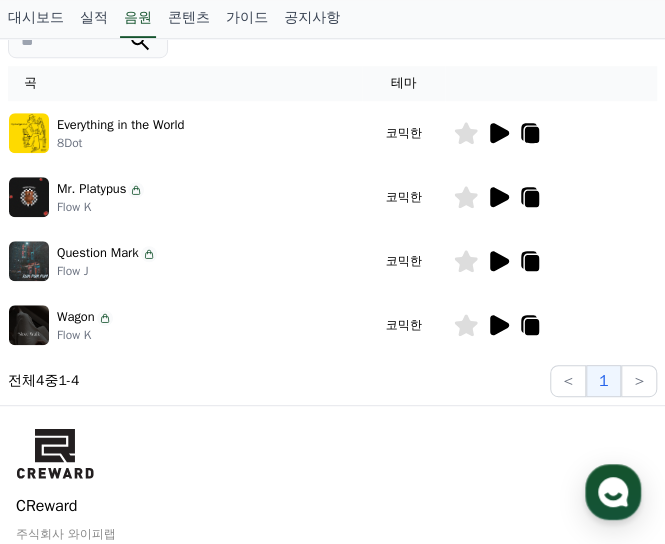 click at bounding box center (551, 197) 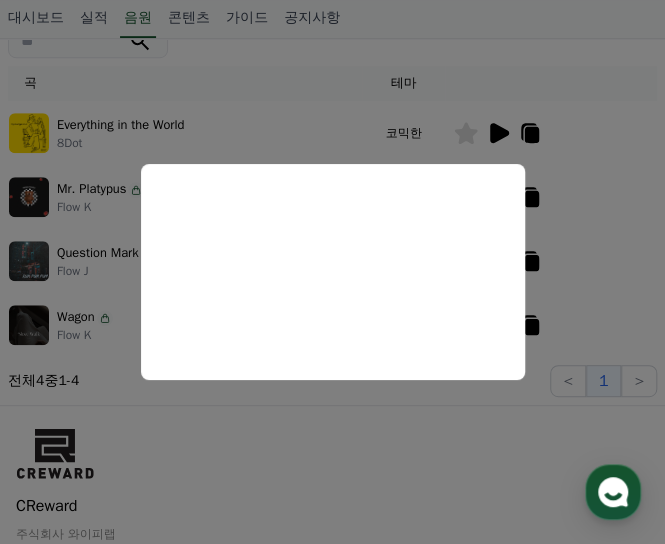 click at bounding box center [332, 272] 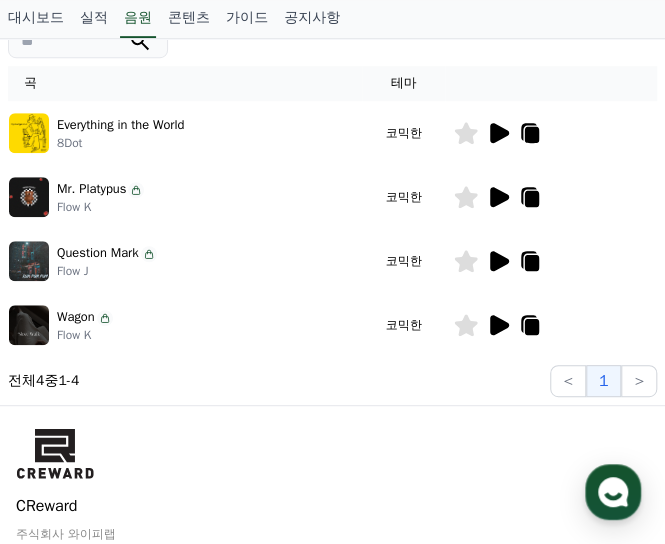 click 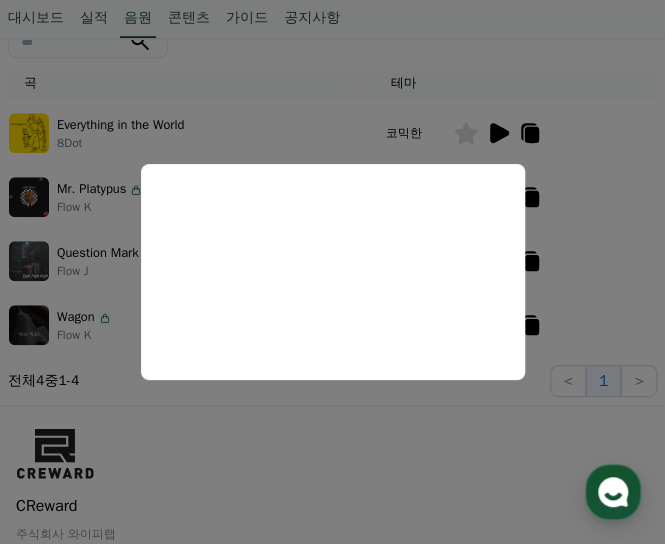 click at bounding box center [332, 272] 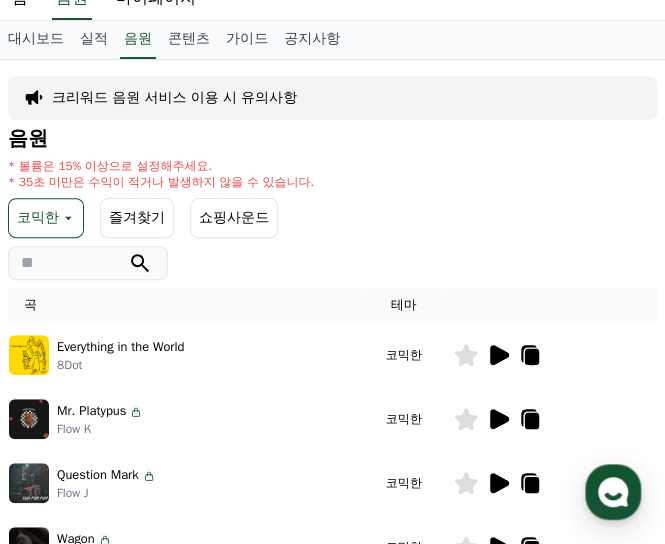 scroll, scrollTop: 0, scrollLeft: 0, axis: both 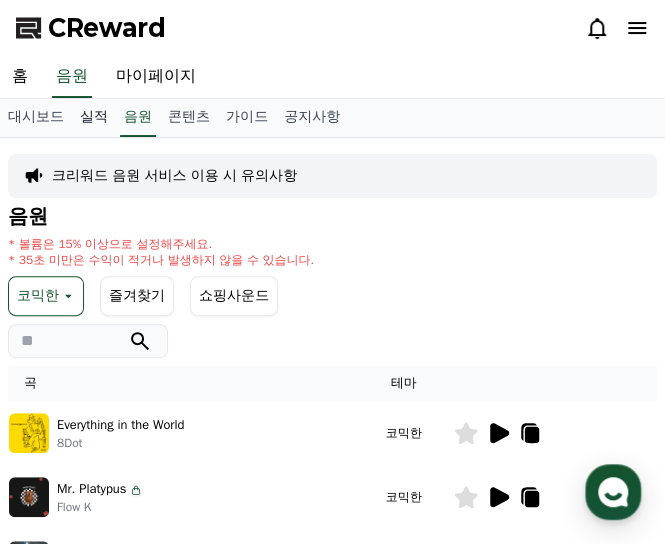 click on "실적" at bounding box center (94, 118) 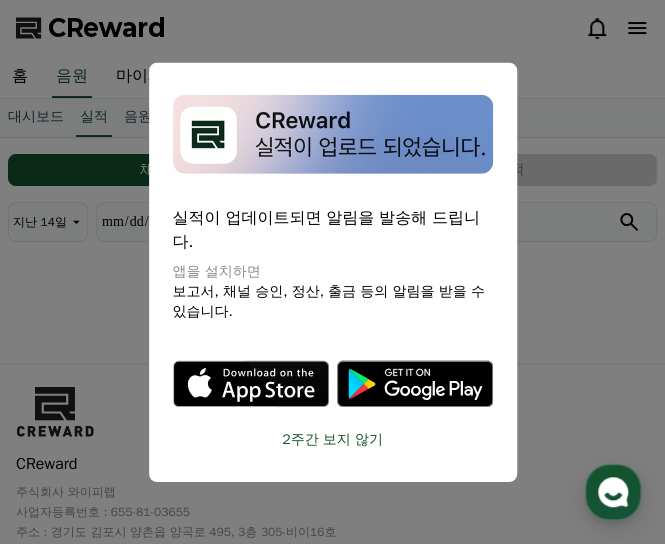 click on "2주간 보지 않기" at bounding box center (333, 439) 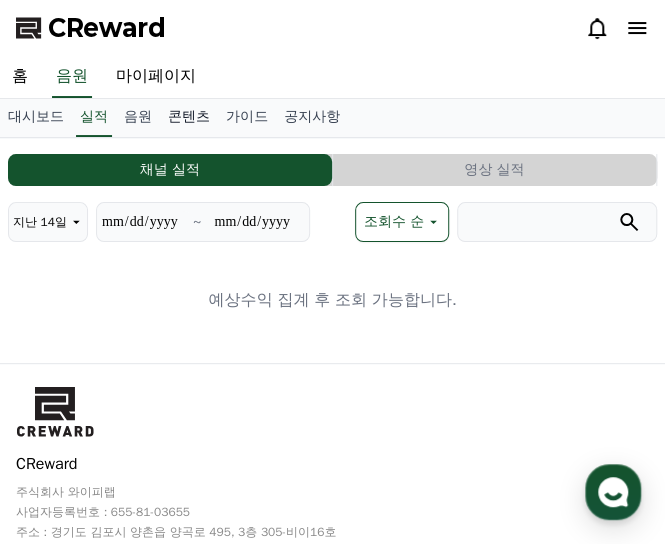 click on "콘텐츠" at bounding box center (189, 118) 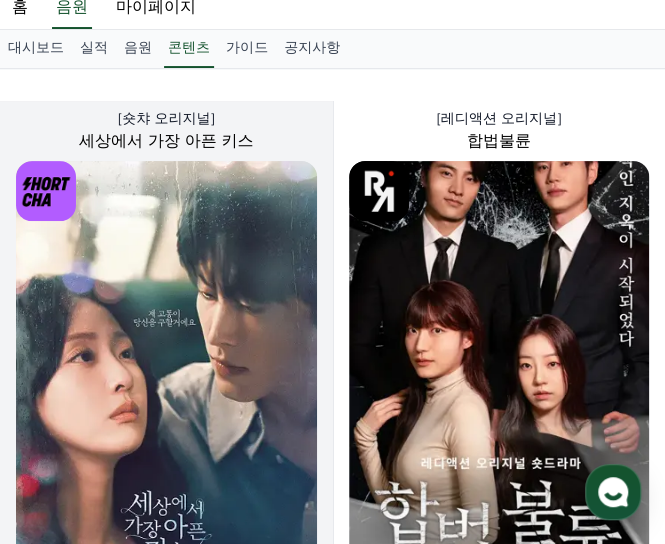 scroll, scrollTop: 0, scrollLeft: 0, axis: both 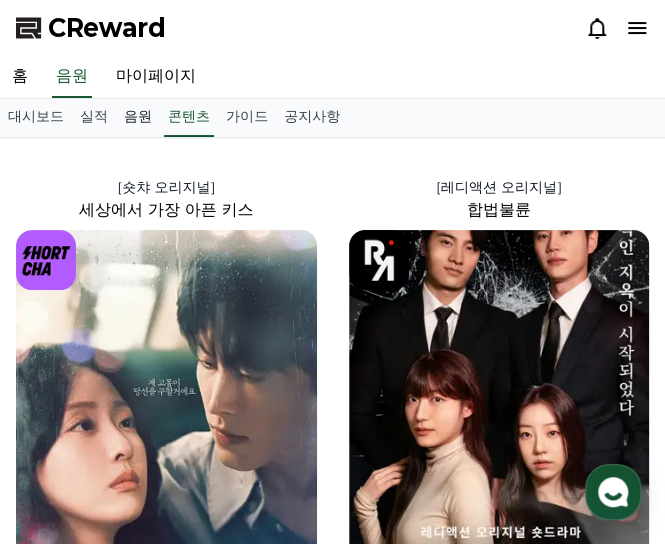 click on "음원" at bounding box center [138, 118] 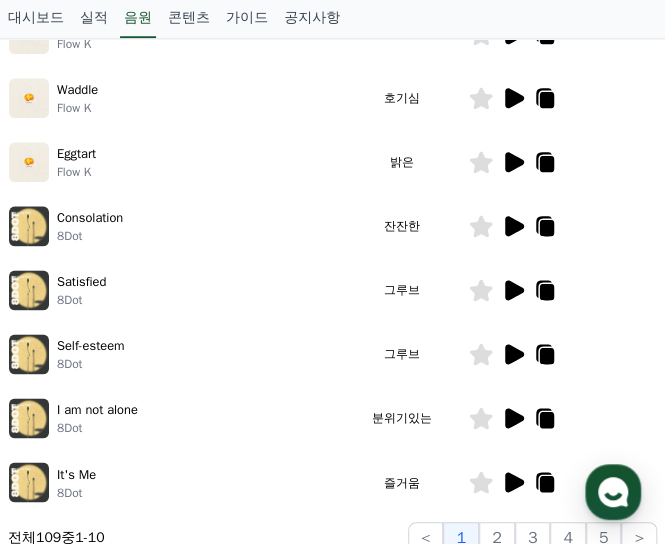 scroll, scrollTop: 600, scrollLeft: 0, axis: vertical 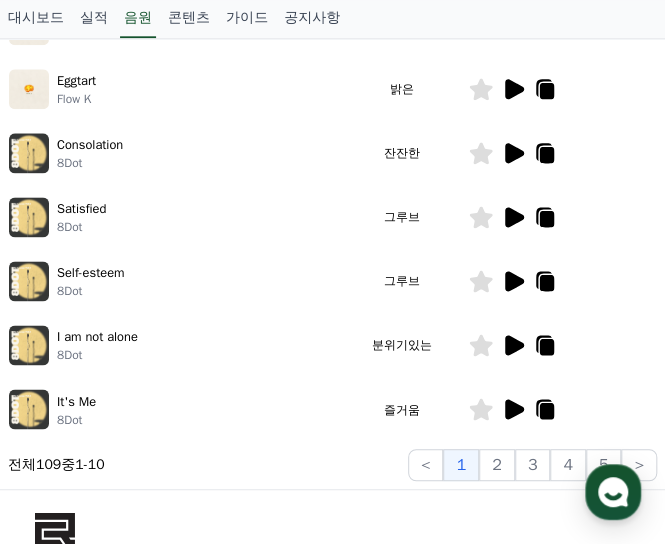 click 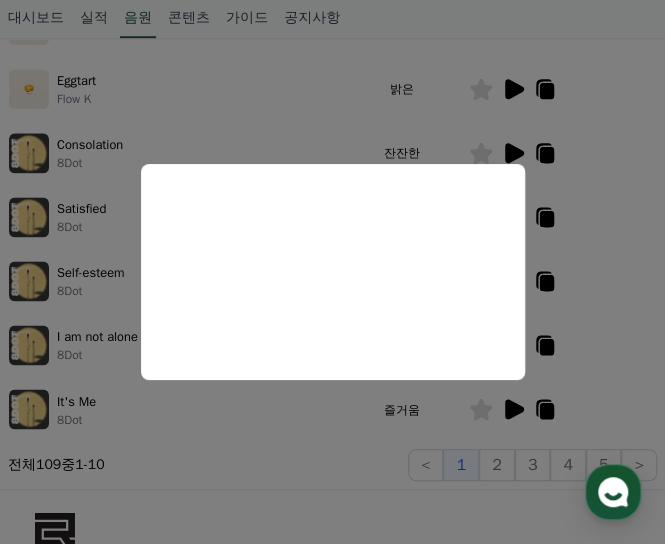 click at bounding box center [332, 272] 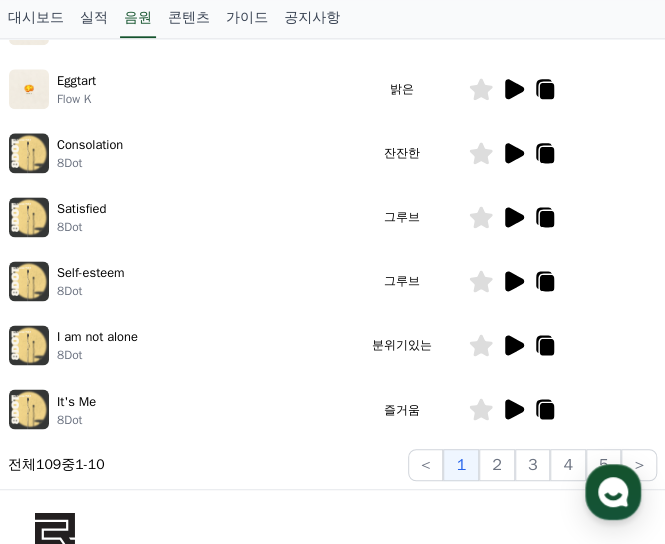 click 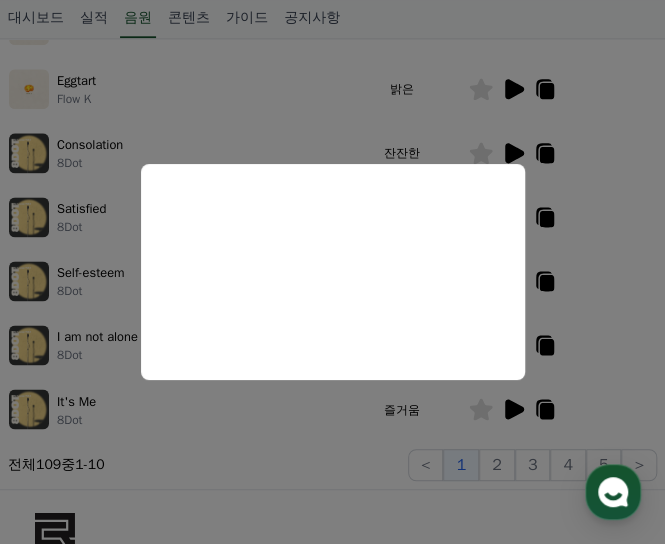 click at bounding box center (332, 272) 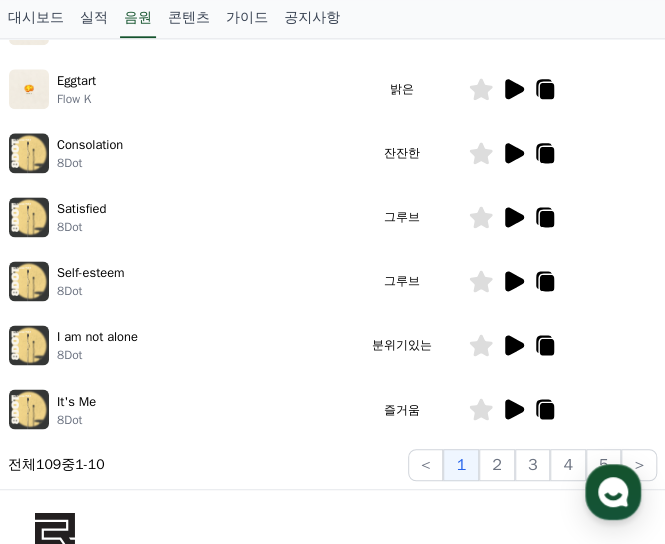 click 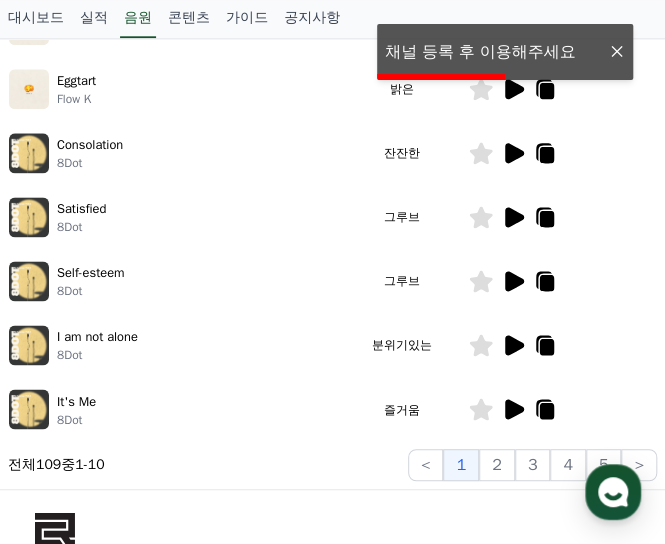 click on "호기심" at bounding box center (402, 25) 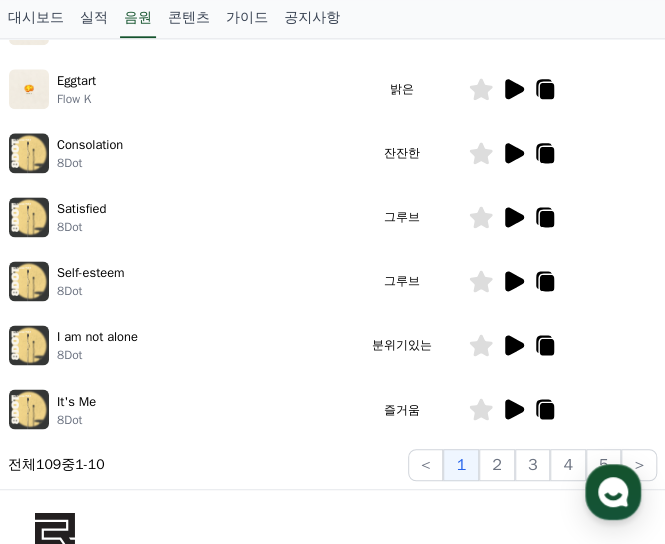click 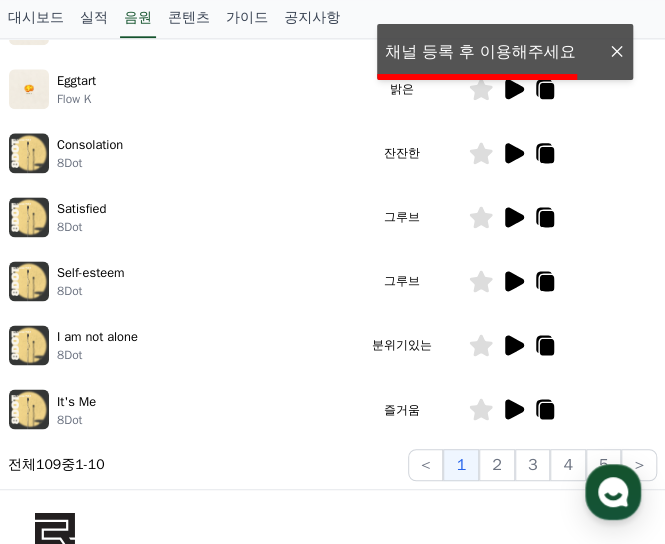 click on "It's Me     8Dot" at bounding box center [176, 409] 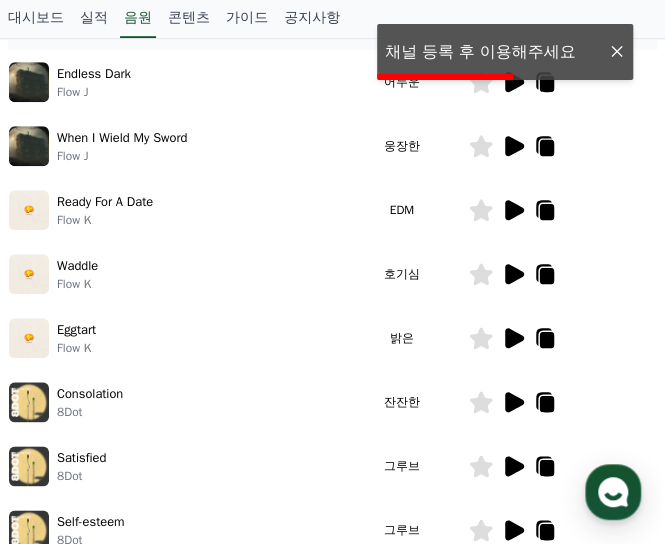 scroll, scrollTop: 100, scrollLeft: 0, axis: vertical 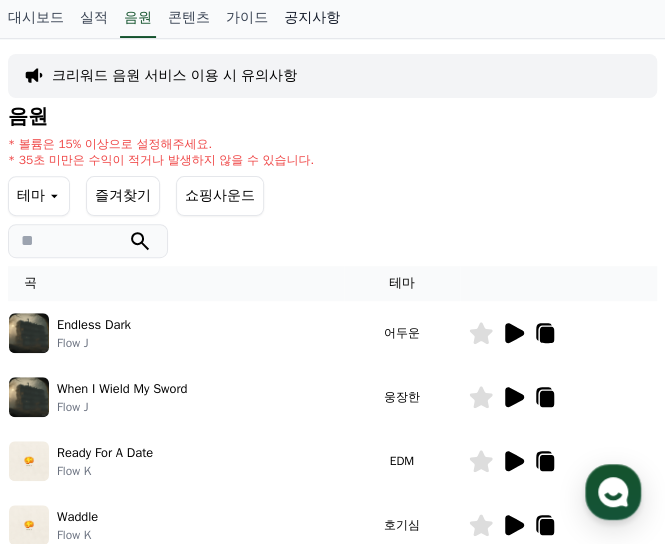 click on "공지사항" at bounding box center [312, 19] 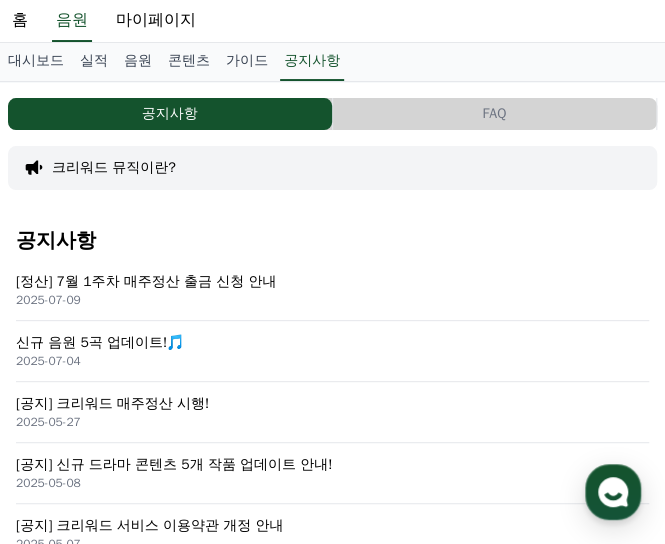 scroll, scrollTop: 0, scrollLeft: 0, axis: both 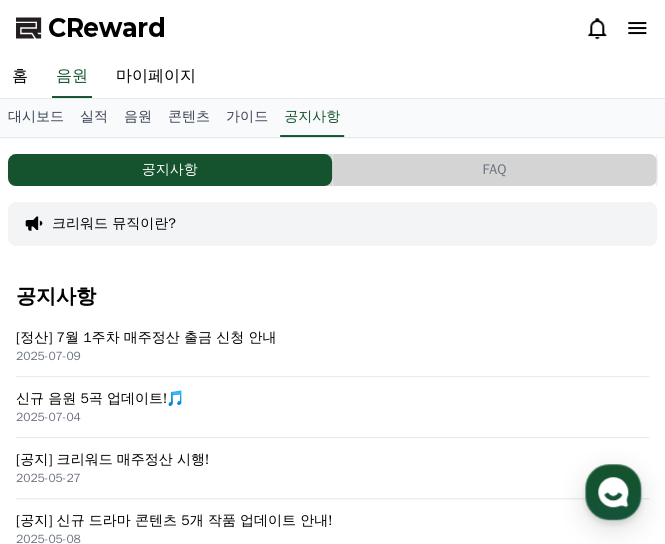 drag, startPoint x: 656, startPoint y: 22, endPoint x: 635, endPoint y: 29, distance: 22.135944 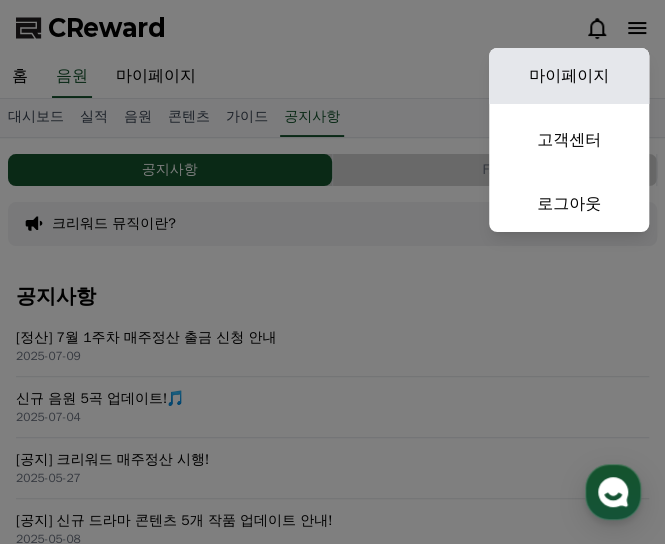 click on "마이페이지" at bounding box center (569, 76) 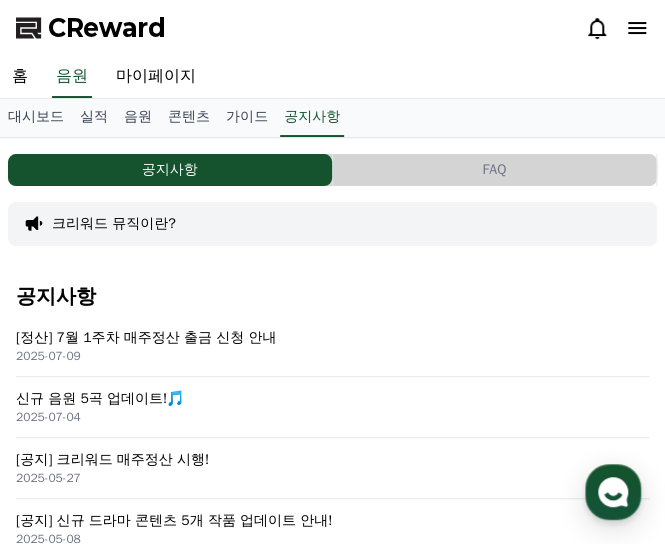 select on "**********" 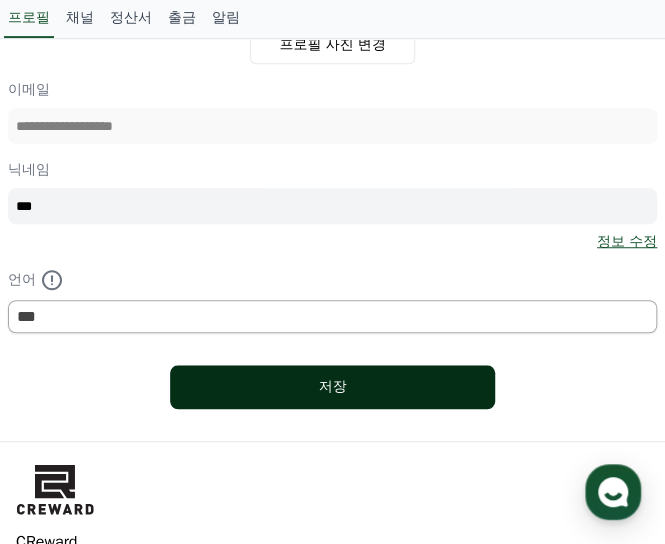 scroll, scrollTop: 200, scrollLeft: 0, axis: vertical 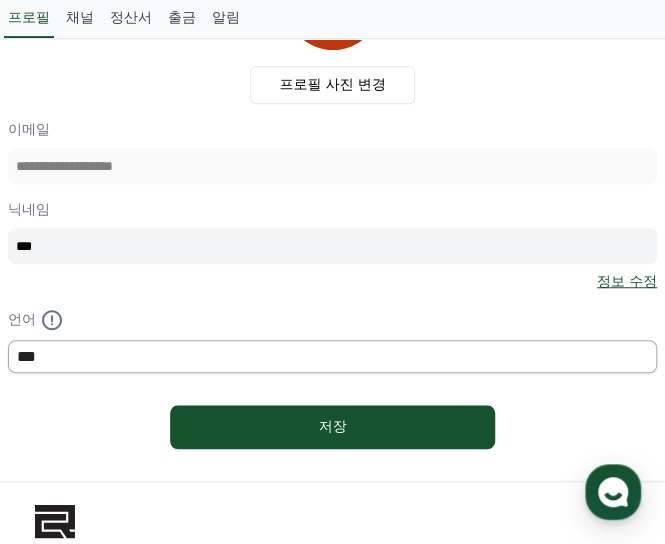 click on "*** ******* ***" at bounding box center (332, 356) 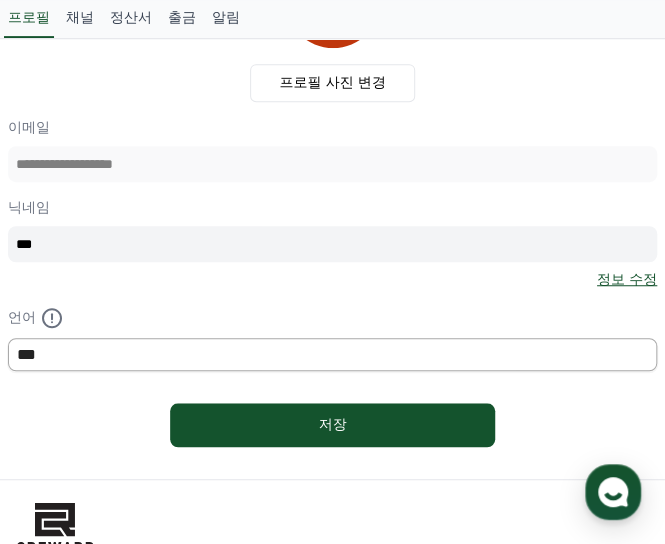 scroll, scrollTop: 14, scrollLeft: 0, axis: vertical 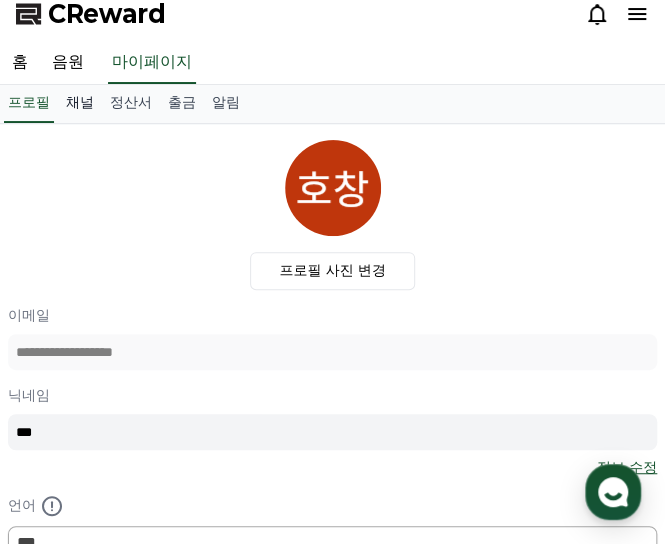 click on "채널" at bounding box center [80, 104] 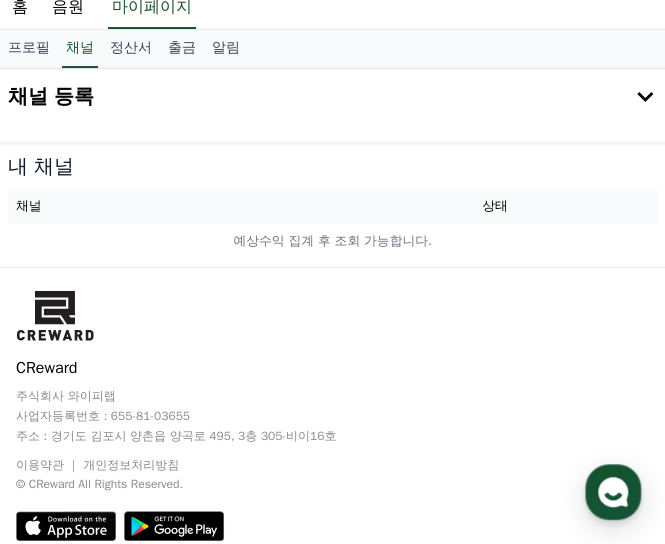 scroll, scrollTop: 0, scrollLeft: 0, axis: both 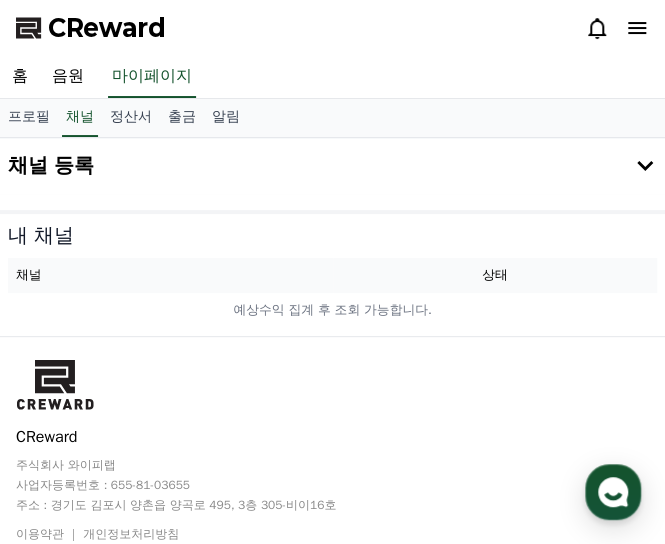 click on "채널 등록" at bounding box center (332, 166) 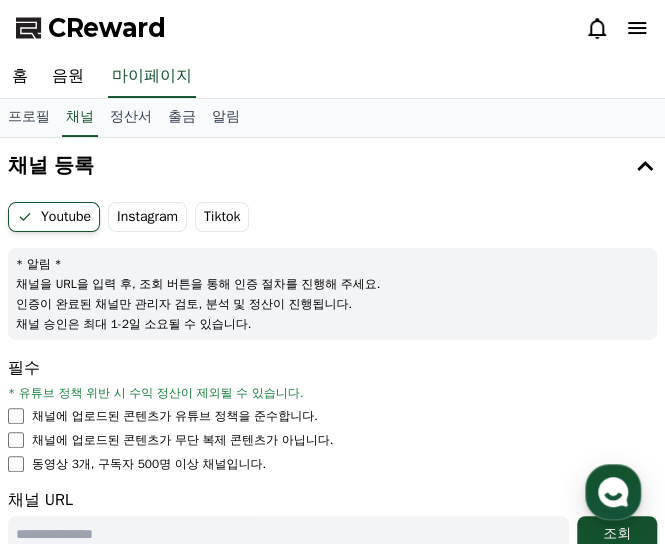 click on "Youtube" at bounding box center (54, 217) 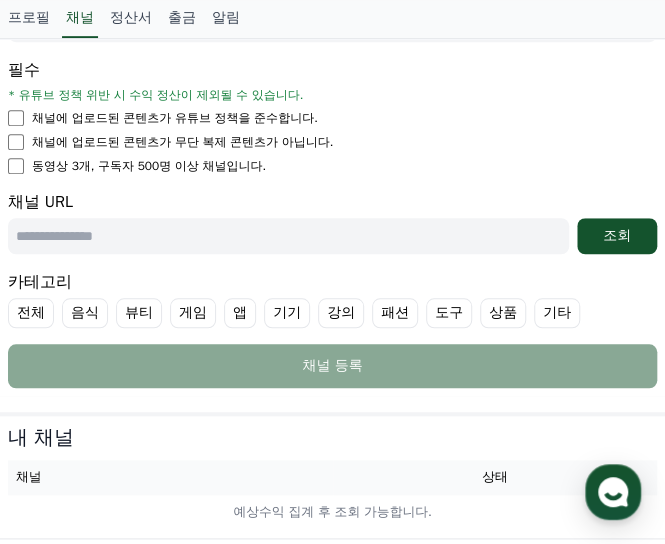 scroll, scrollTop: 300, scrollLeft: 0, axis: vertical 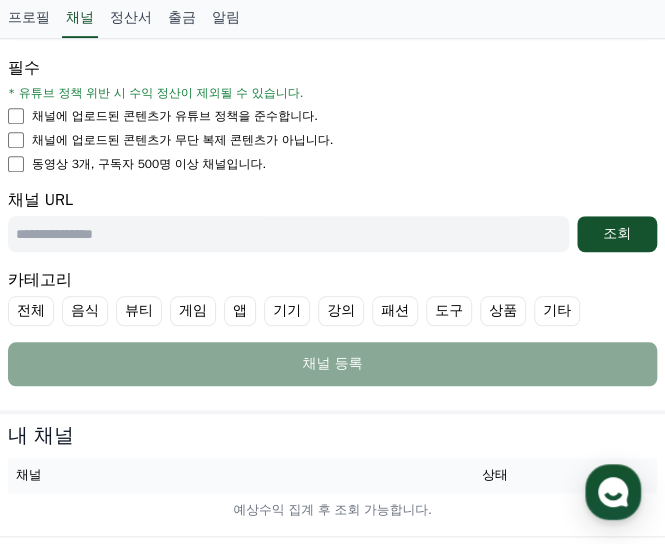 click at bounding box center (288, 234) 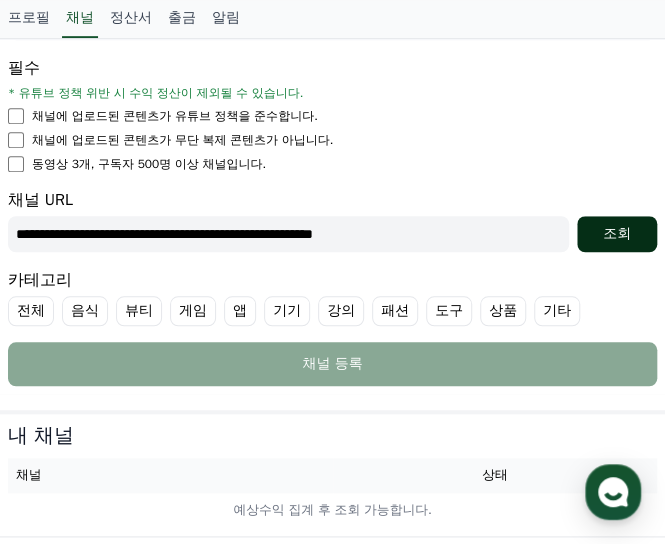 click on "조회" at bounding box center [617, 234] 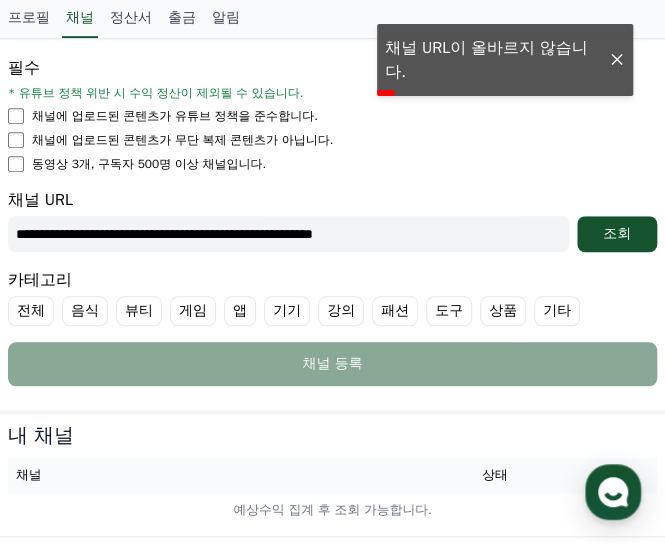 click at bounding box center (617, 60) 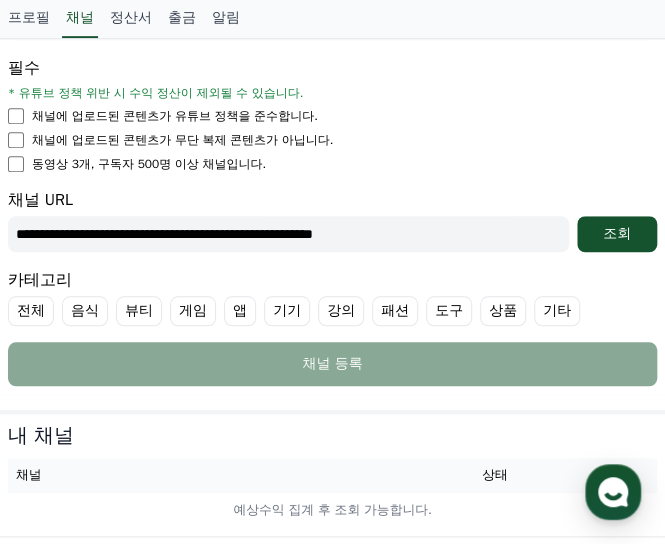 click on "**********" at bounding box center (288, 234) 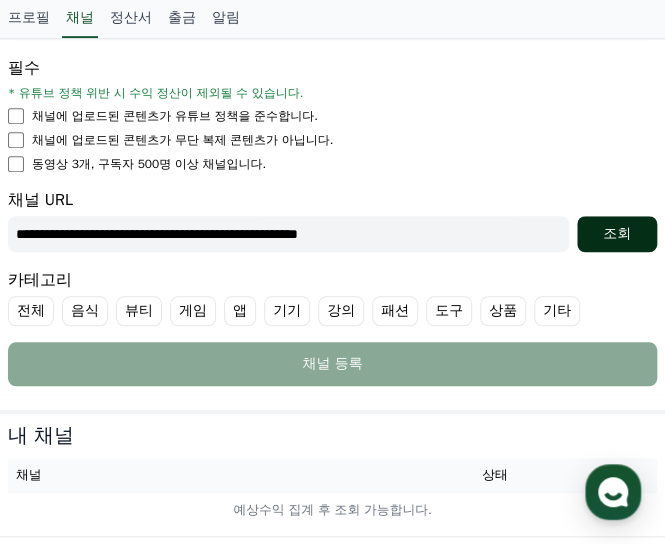 type on "**********" 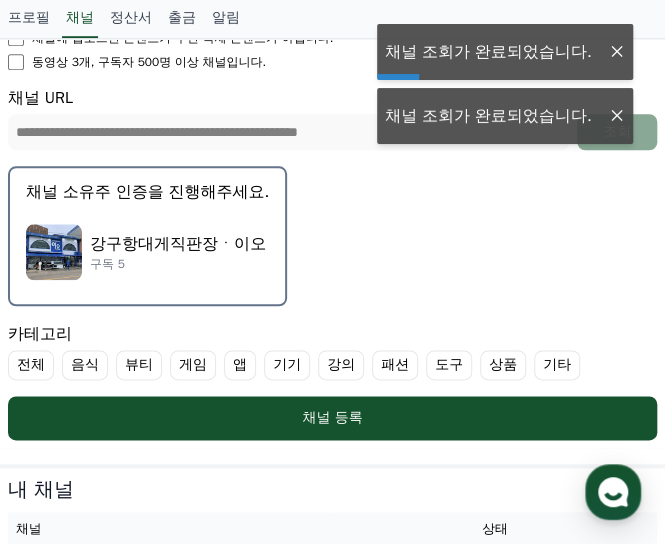 scroll, scrollTop: 600, scrollLeft: 0, axis: vertical 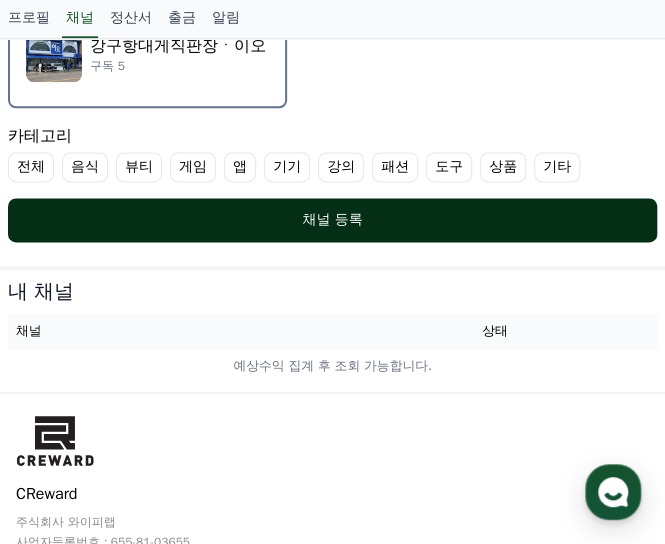 click on "채널 등록" at bounding box center (332, 220) 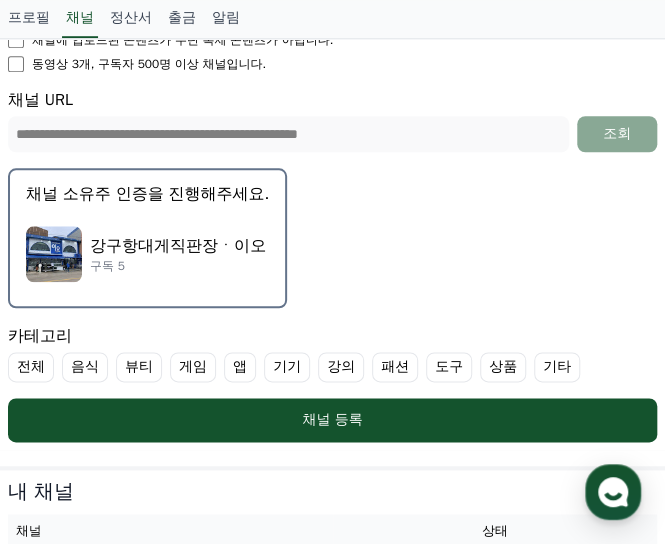 scroll, scrollTop: 100, scrollLeft: 0, axis: vertical 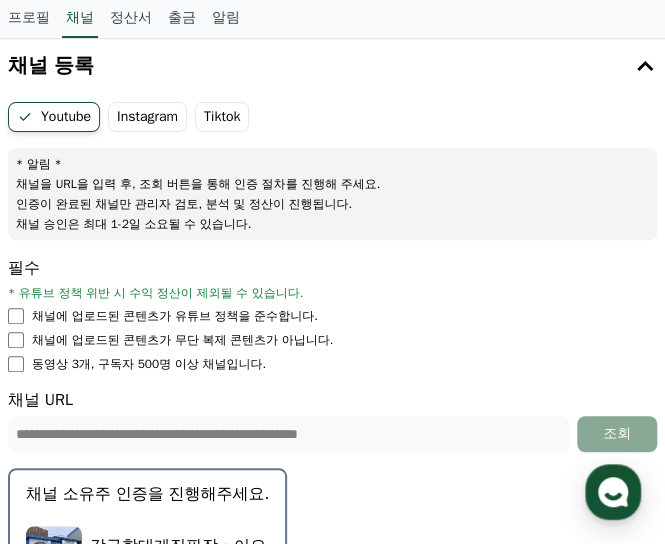 click on "동영상 3개, 구독자 500명 이상 채널입니다." at bounding box center (149, 364) 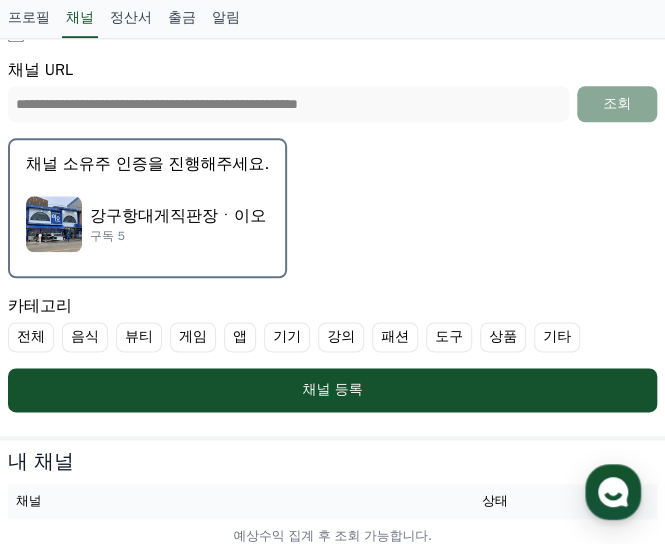 scroll, scrollTop: 600, scrollLeft: 0, axis: vertical 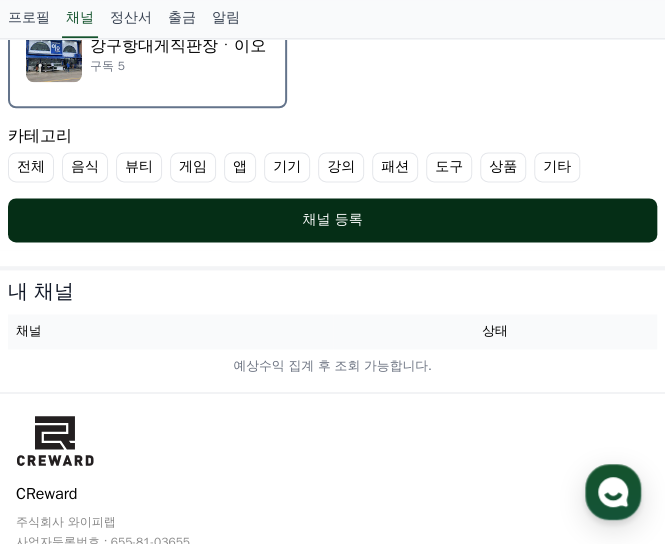 click on "채널 등록" at bounding box center [332, 220] 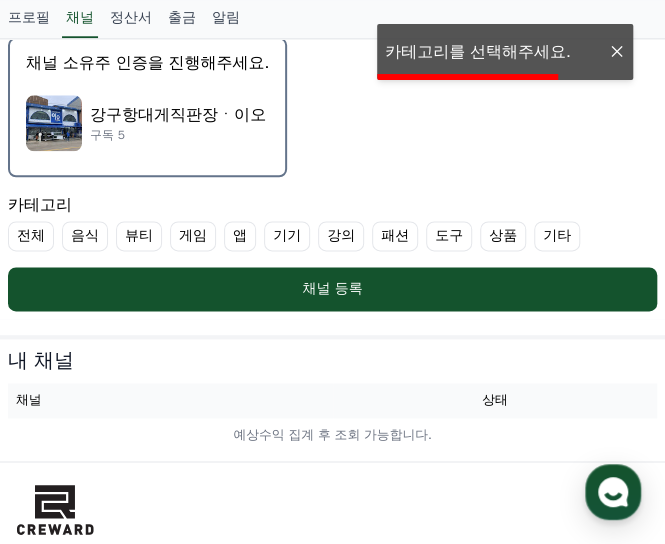 scroll, scrollTop: 500, scrollLeft: 0, axis: vertical 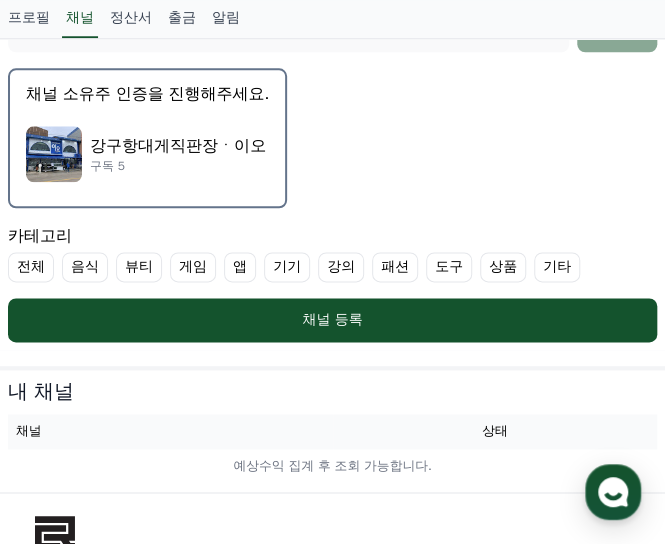 click on "기타" at bounding box center [557, 267] 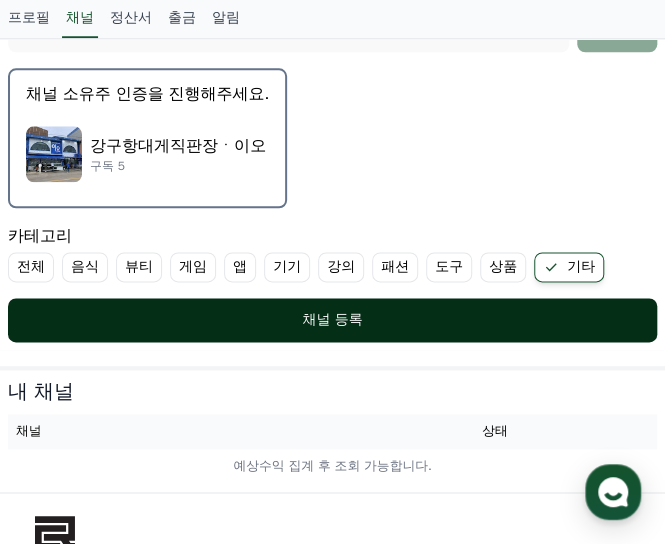 click on "채널 등록" at bounding box center (332, 320) 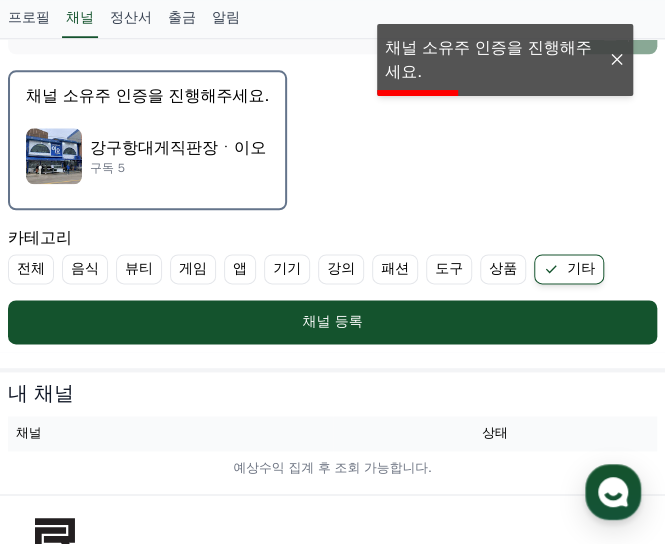 scroll, scrollTop: 400, scrollLeft: 0, axis: vertical 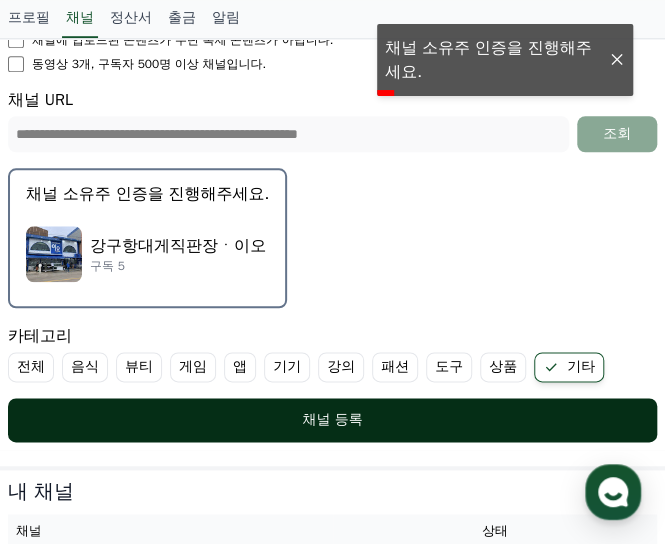 click on "채널 등록" at bounding box center (332, 420) 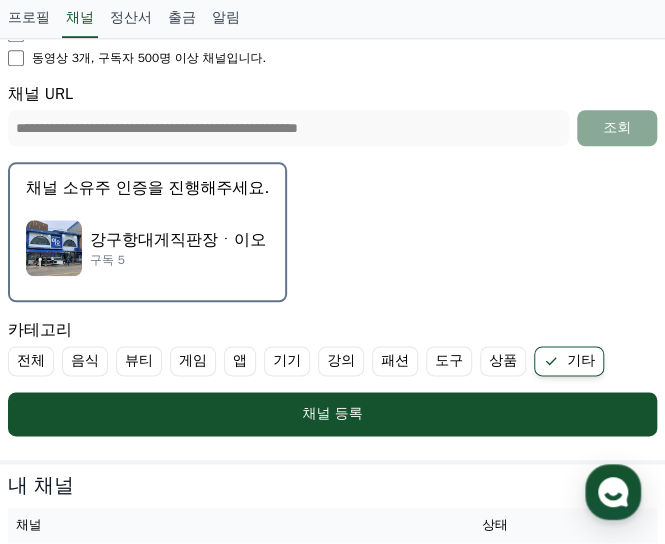 scroll, scrollTop: 300, scrollLeft: 0, axis: vertical 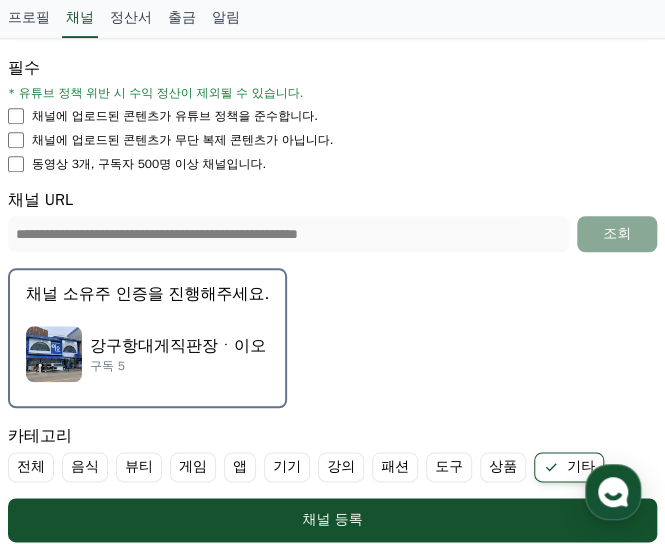 click on "강구항대게직판장ㆍ이오   구독
5" at bounding box center [147, 354] 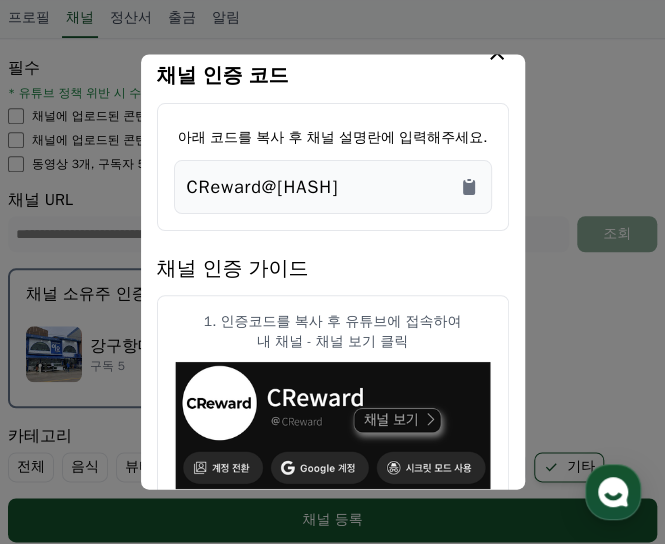 scroll, scrollTop: 0, scrollLeft: 0, axis: both 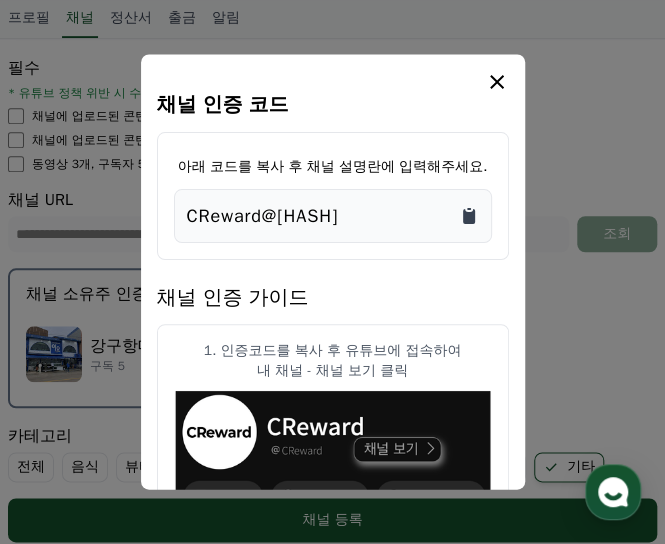 click 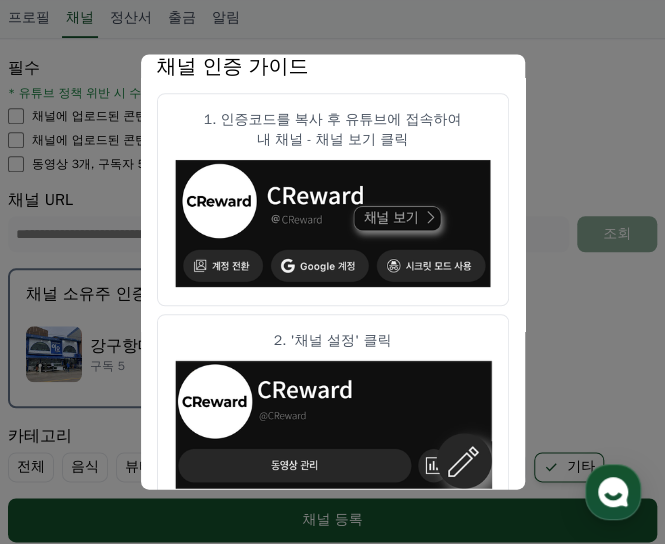 scroll, scrollTop: 200, scrollLeft: 0, axis: vertical 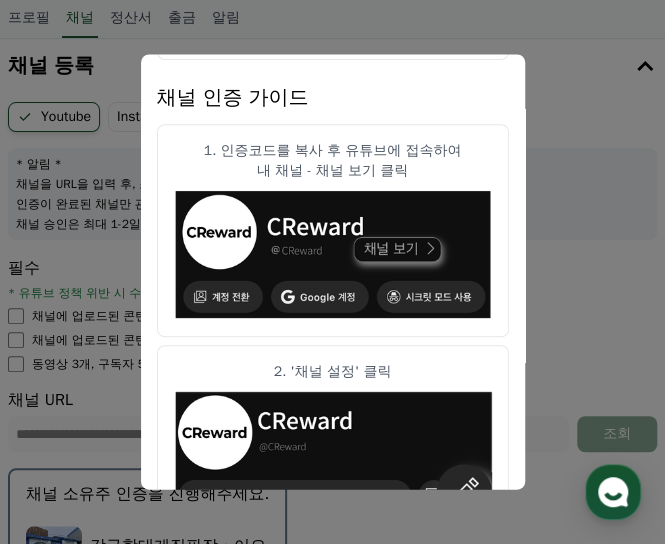 click on "채널 인증 가이드" at bounding box center [333, 96] 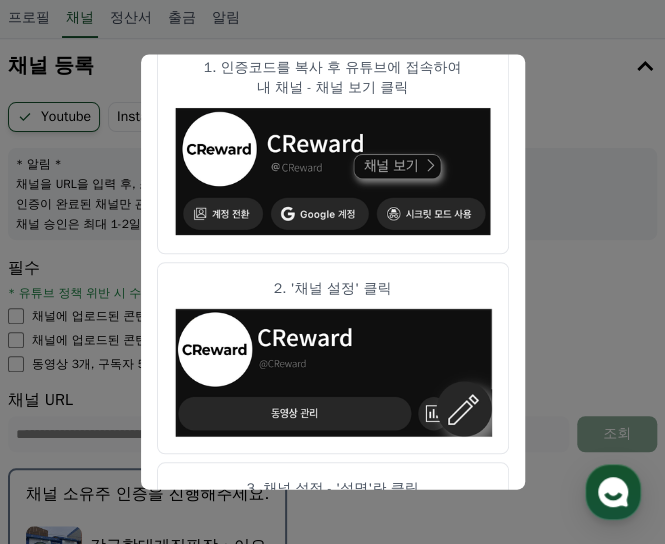 scroll, scrollTop: 400, scrollLeft: 0, axis: vertical 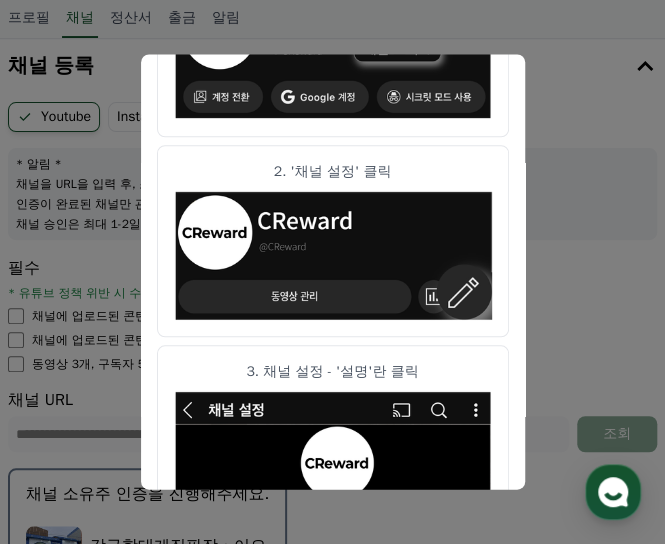 click at bounding box center [332, 272] 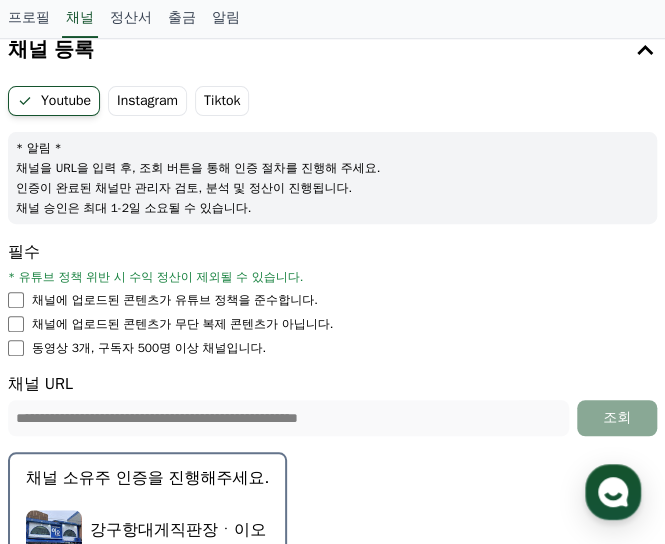 scroll, scrollTop: 500, scrollLeft: 0, axis: vertical 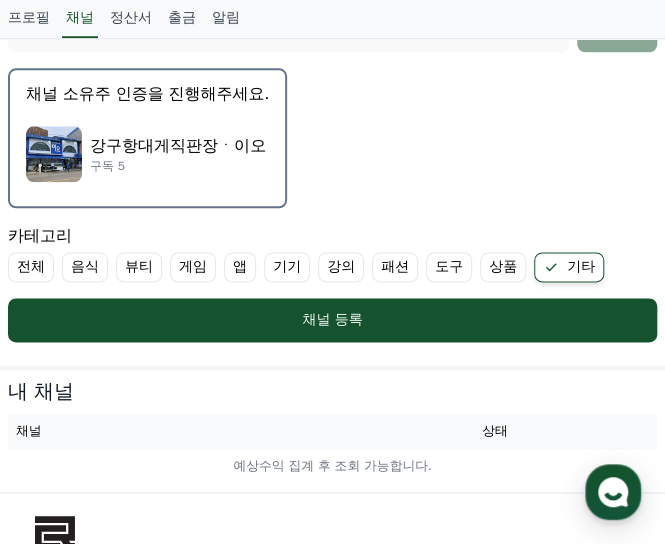 click on "채널 소유주 인증을 진행해주세요." at bounding box center (147, 94) 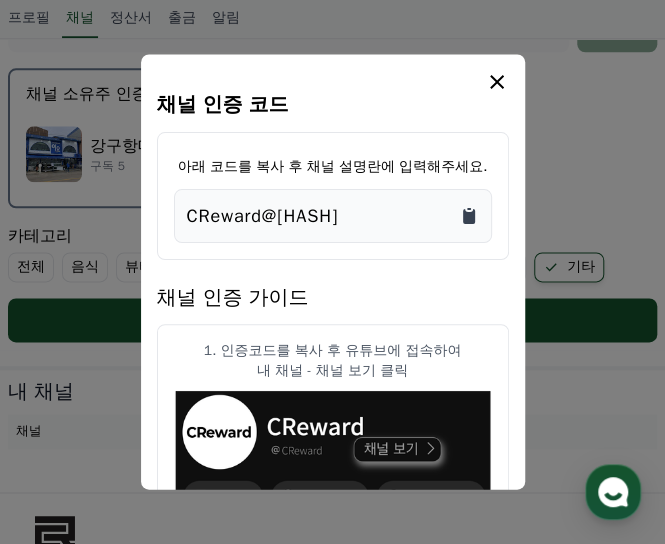 click 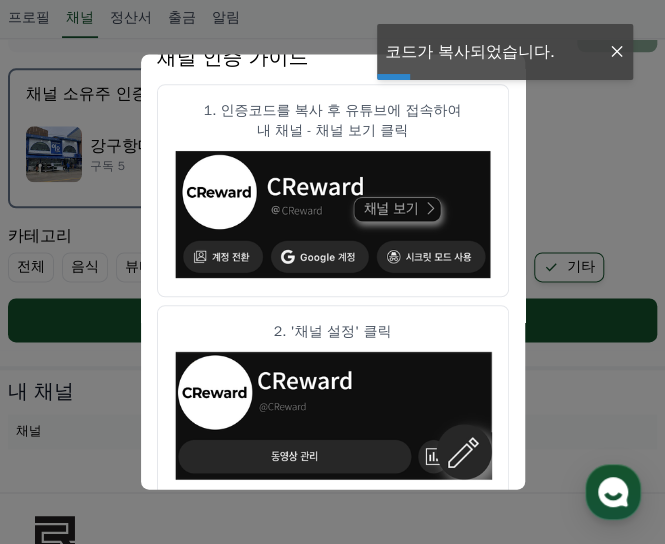 scroll, scrollTop: 200, scrollLeft: 0, axis: vertical 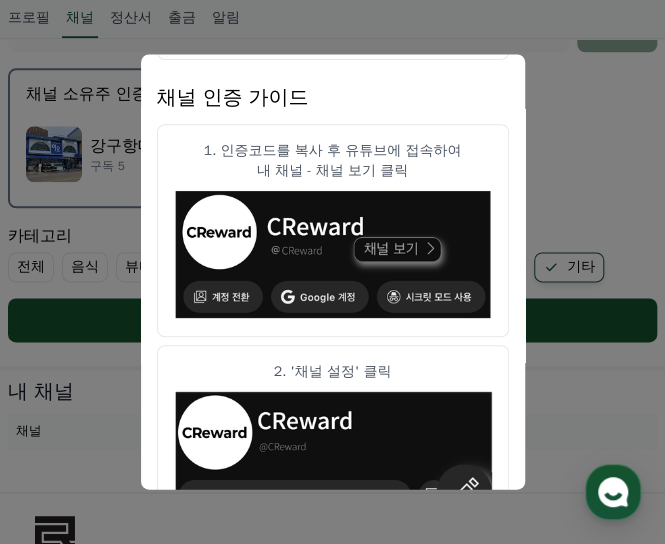 click on "1. 인증코드를 복사 후 유튜브에 접속하여" at bounding box center [333, 151] 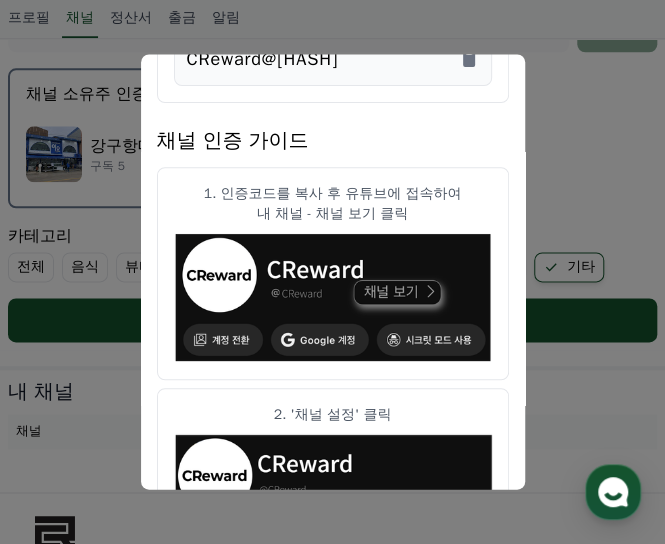 scroll, scrollTop: 200, scrollLeft: 0, axis: vertical 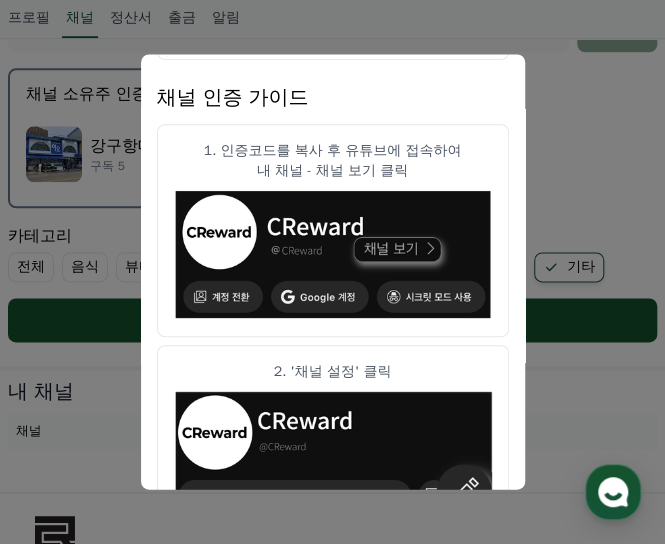 click on "2. '채널 설정' 클릭" at bounding box center (333, 372) 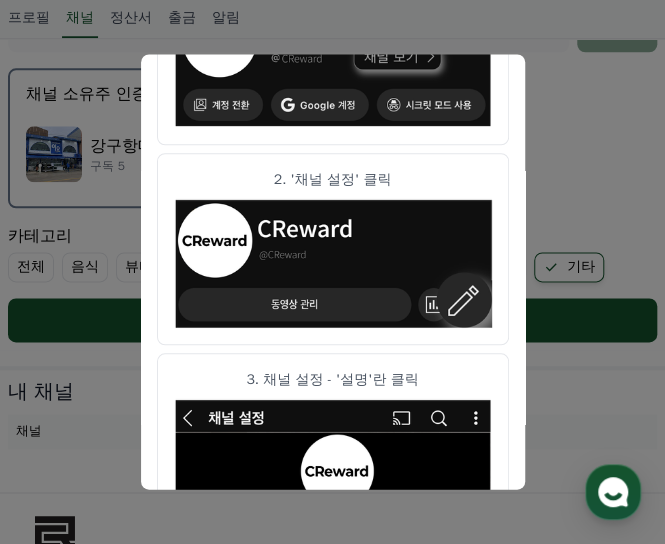 scroll, scrollTop: 400, scrollLeft: 0, axis: vertical 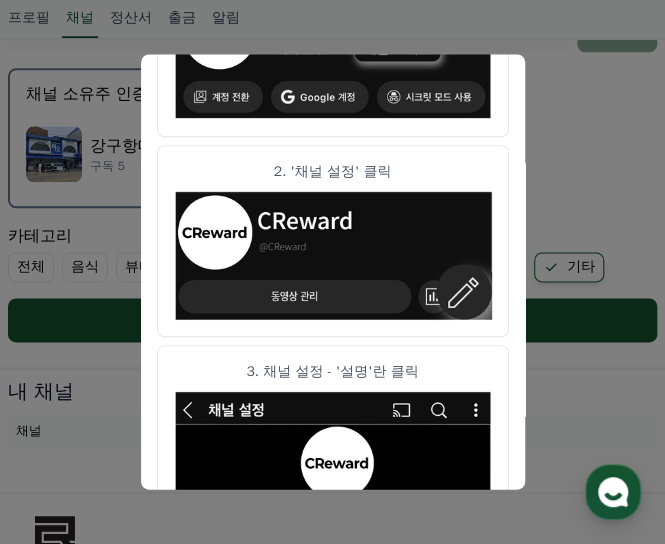 click on "2. '채널 설정' 클릭" at bounding box center (333, 172) 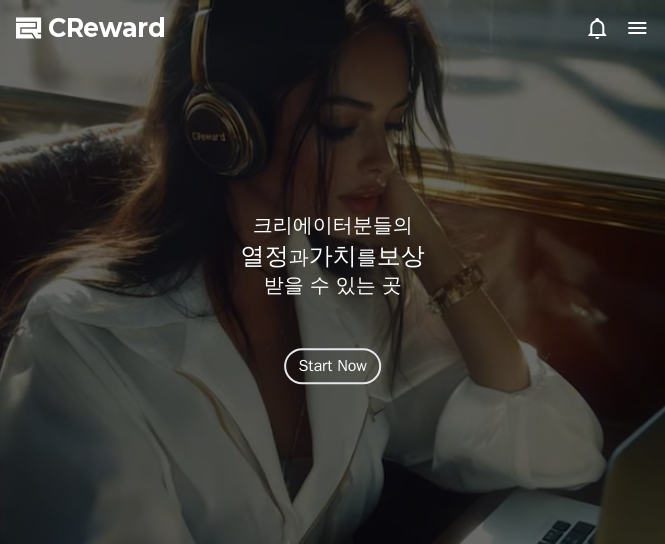 scroll, scrollTop: 0, scrollLeft: 0, axis: both 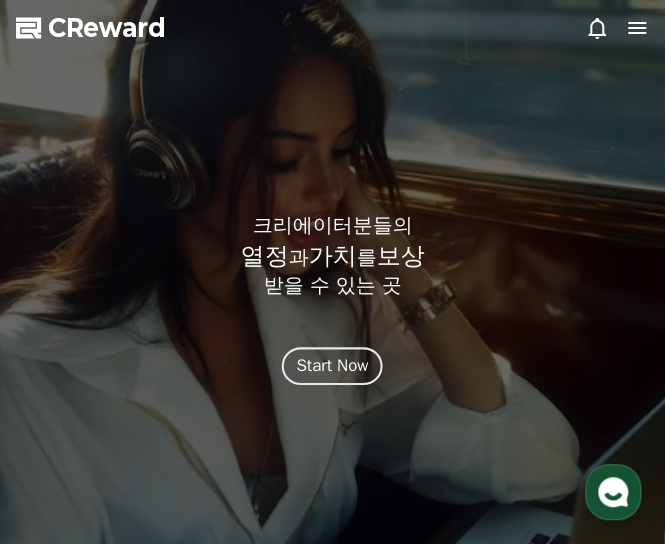click on "Start Now" at bounding box center [333, 365] 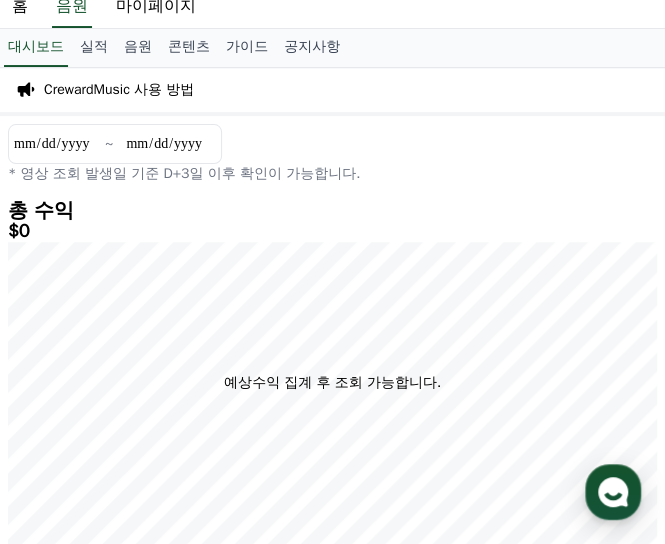 scroll, scrollTop: 0, scrollLeft: 0, axis: both 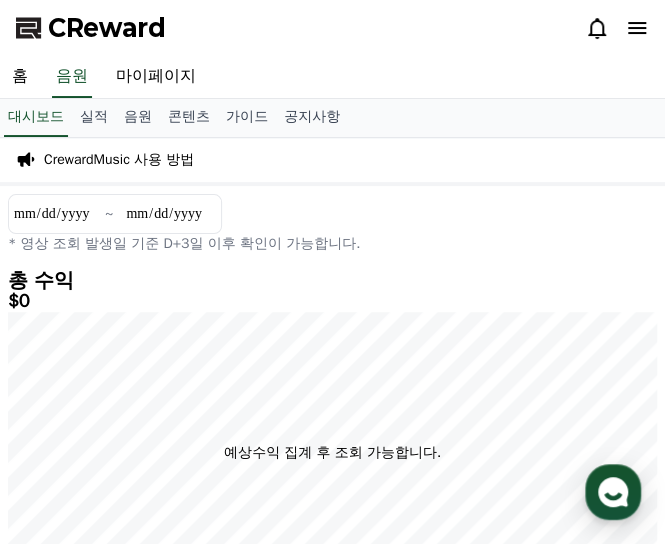 click 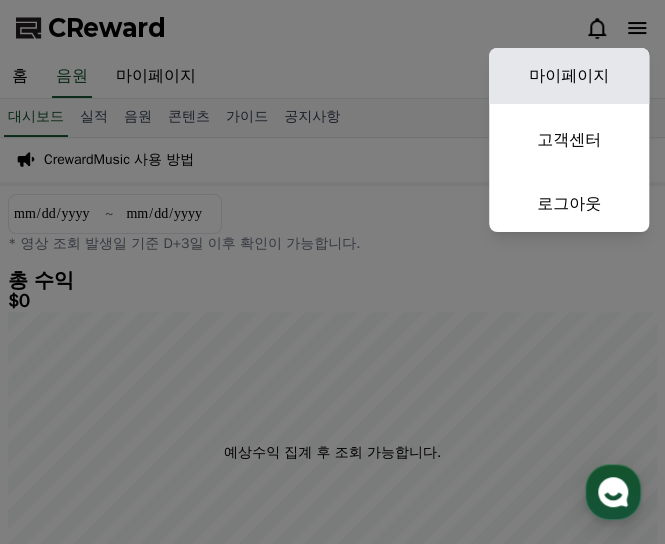 click on "마이페이지" at bounding box center [569, 76] 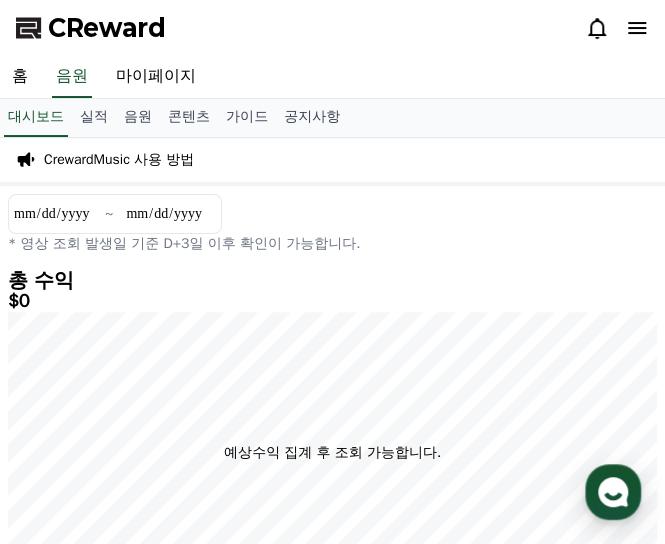 select on "**********" 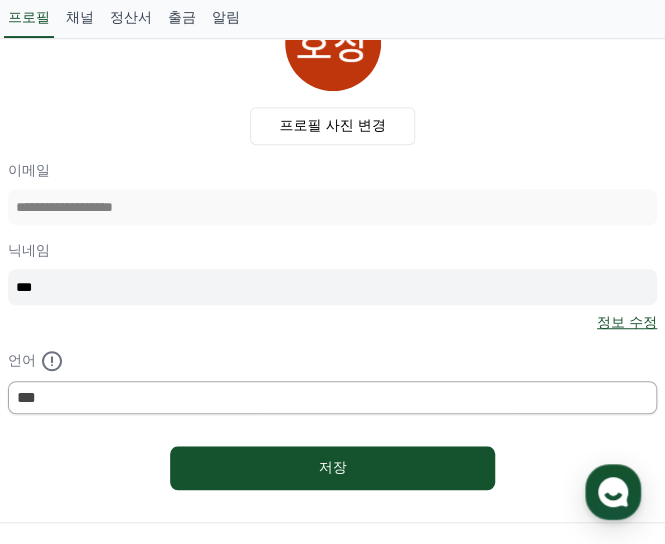 scroll, scrollTop: 200, scrollLeft: 0, axis: vertical 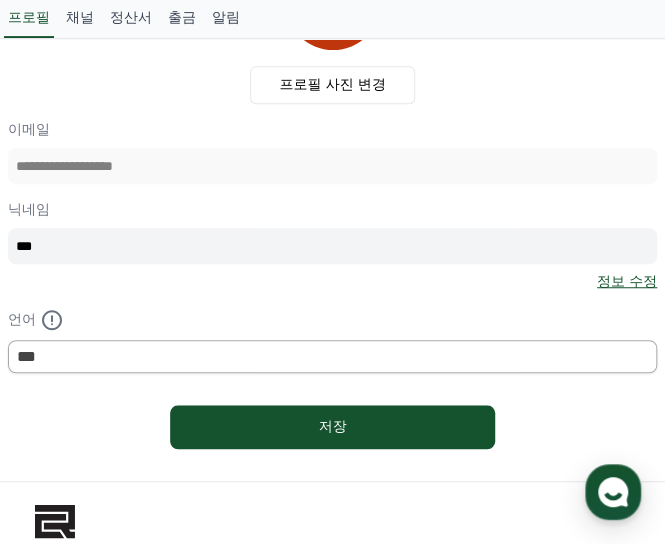 drag, startPoint x: 137, startPoint y: 250, endPoint x: 3, endPoint y: 263, distance: 134.62912 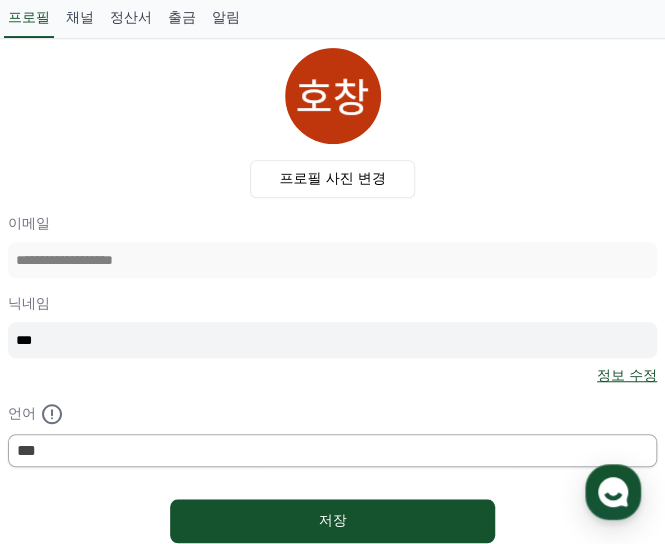 scroll, scrollTop: 0, scrollLeft: 0, axis: both 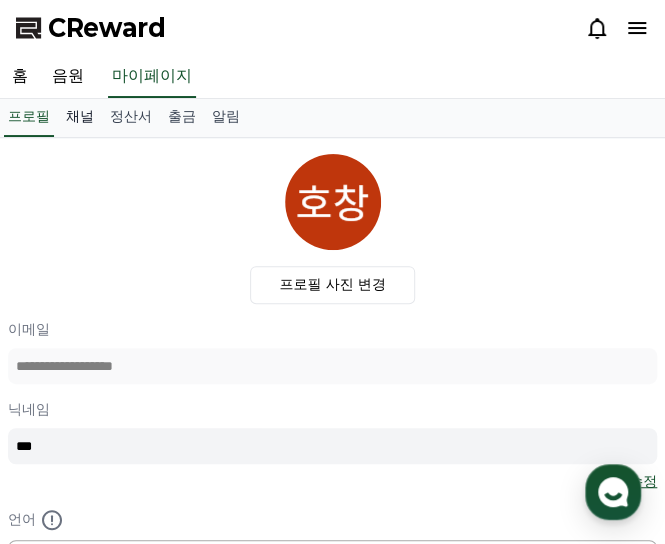 click on "채널" at bounding box center (80, 118) 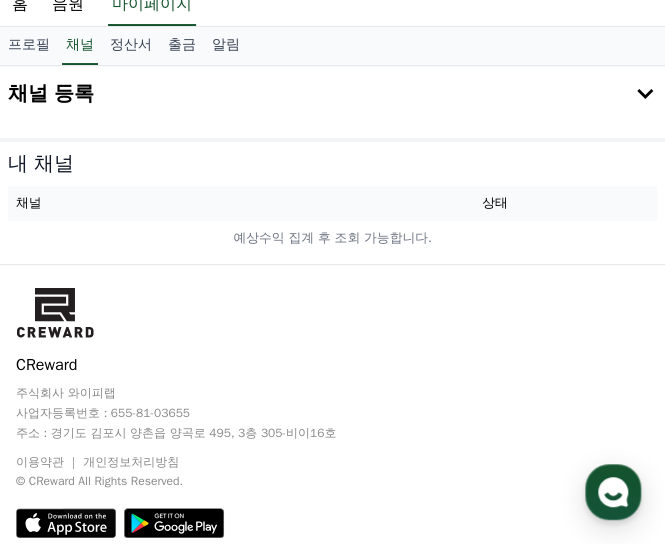 scroll, scrollTop: 100, scrollLeft: 0, axis: vertical 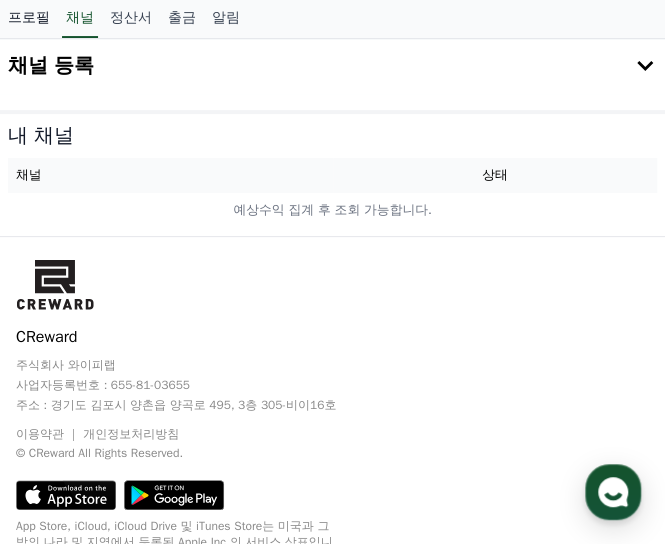 click on "프로필" at bounding box center [29, 19] 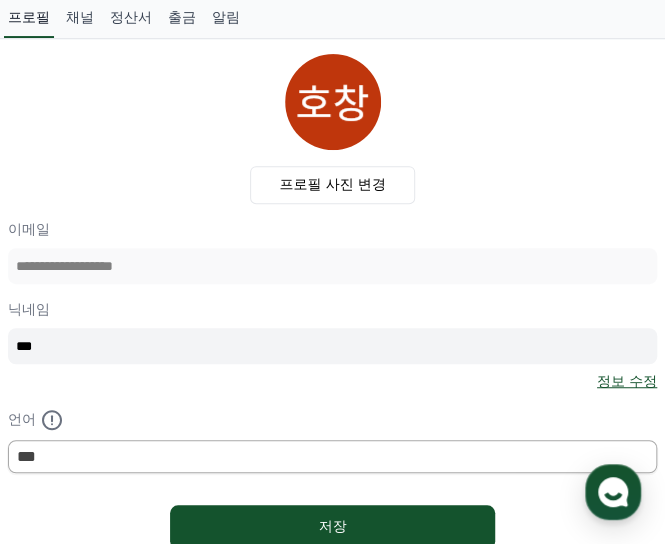 scroll, scrollTop: 0, scrollLeft: 0, axis: both 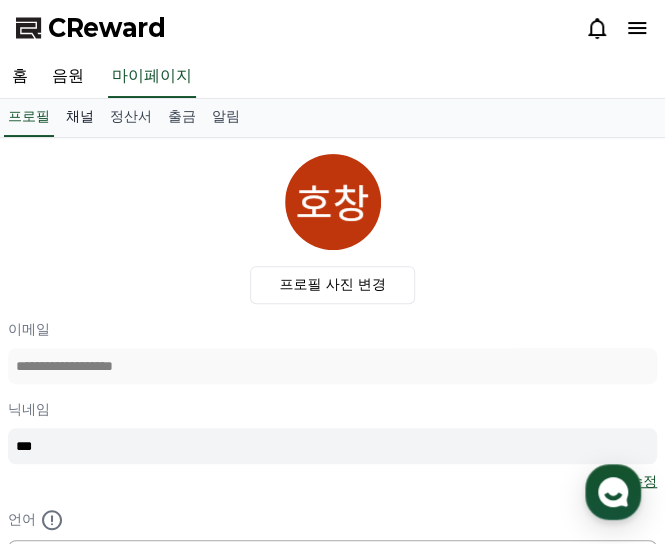 click on "채널" at bounding box center (80, 118) 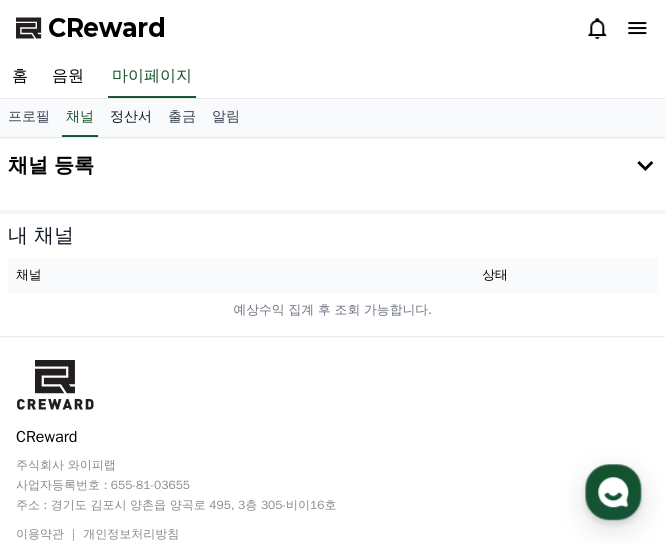 click on "정산서" at bounding box center [131, 118] 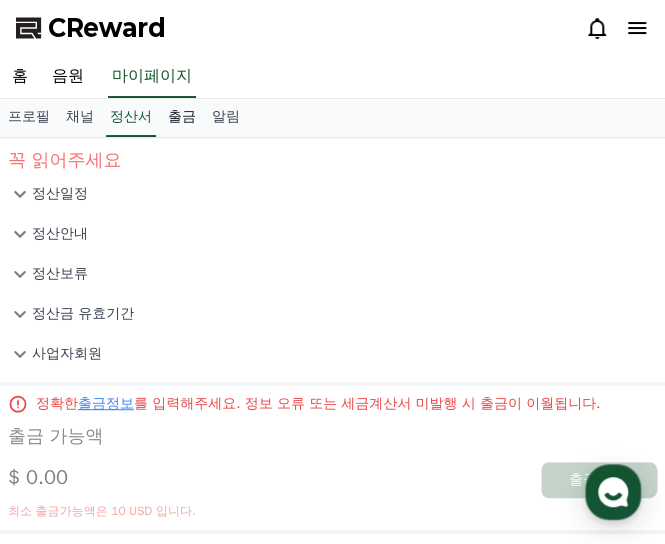 click on "출금" at bounding box center (182, 118) 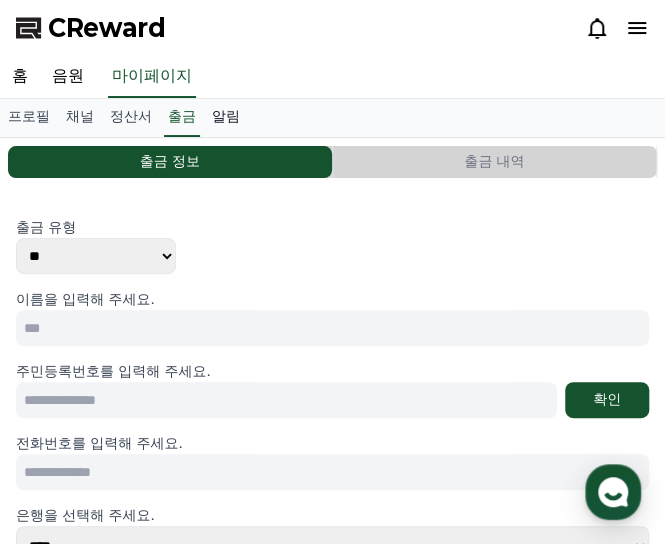 click on "알림" at bounding box center [226, 118] 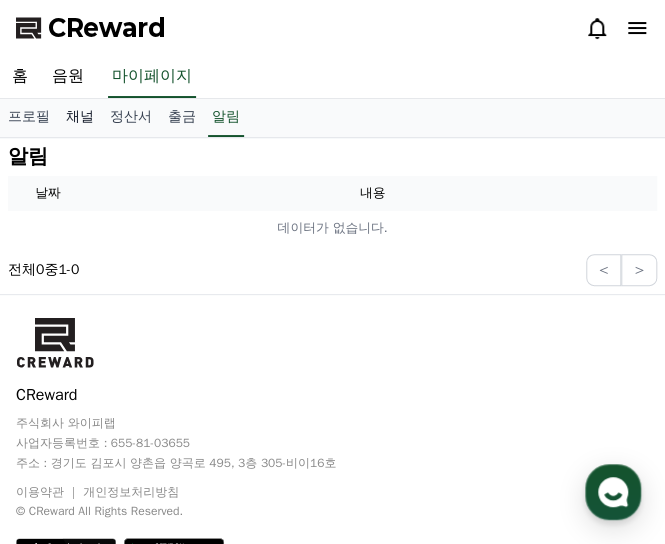 click on "채널" at bounding box center (80, 118) 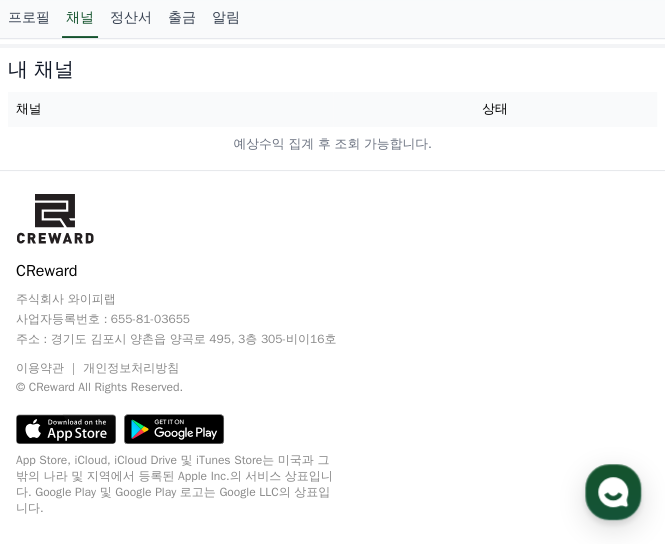 scroll, scrollTop: 169, scrollLeft: 0, axis: vertical 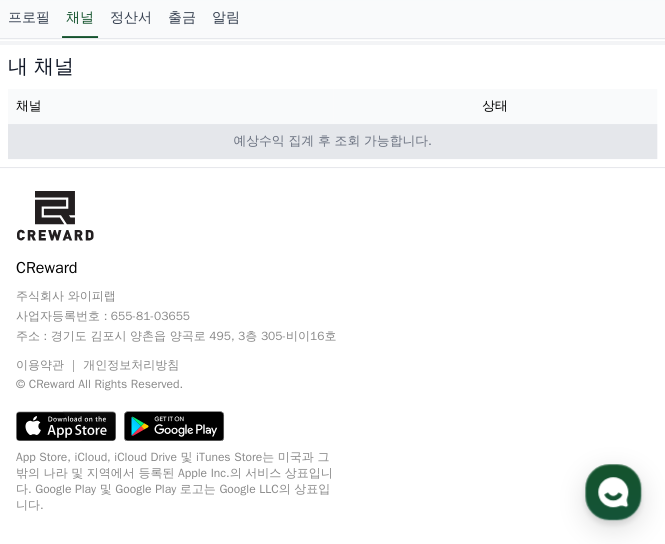 click on "예상수익 집계 후 조회 가능합니다." at bounding box center [332, 141] 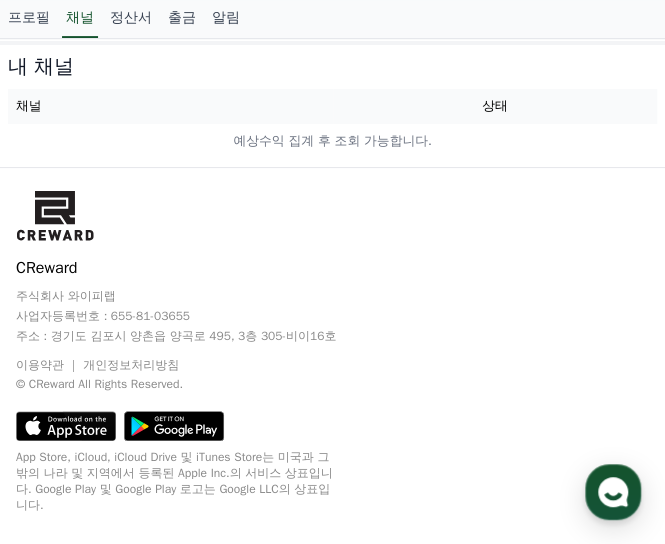 click on "채널" at bounding box center [170, 106] 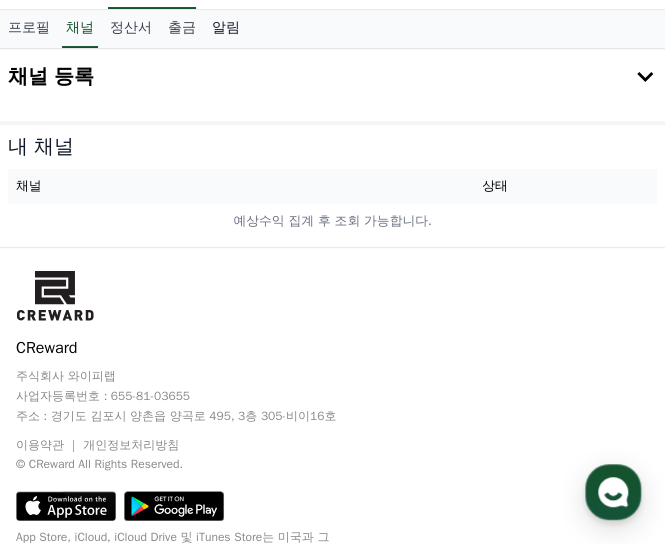 scroll, scrollTop: 0, scrollLeft: 0, axis: both 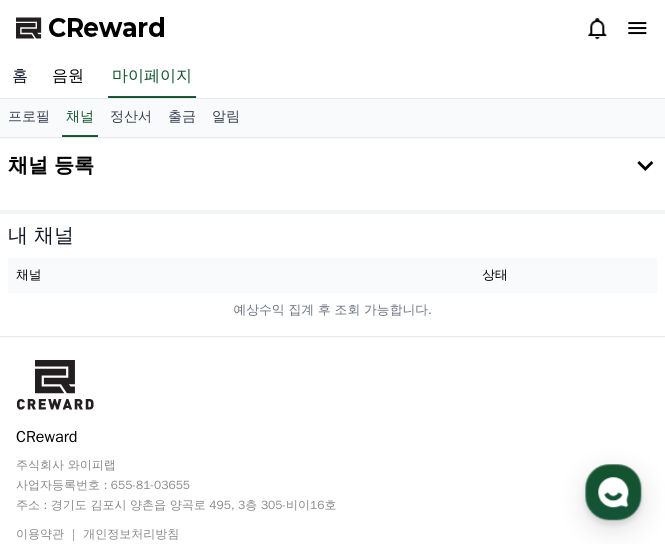 click on "홈" at bounding box center (20, 77) 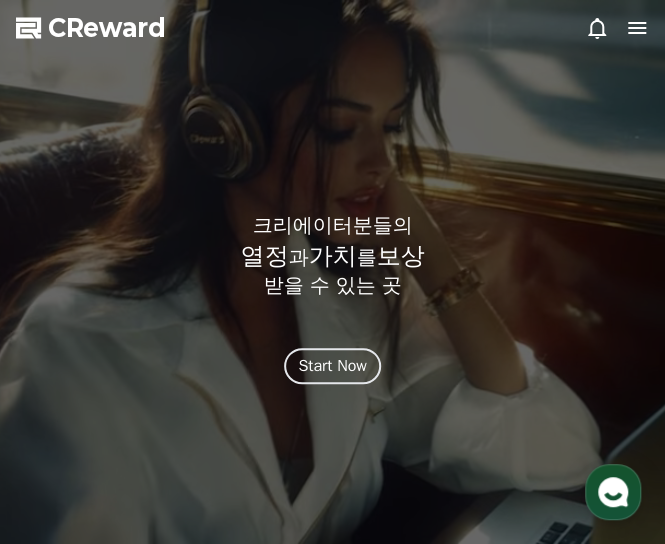 click 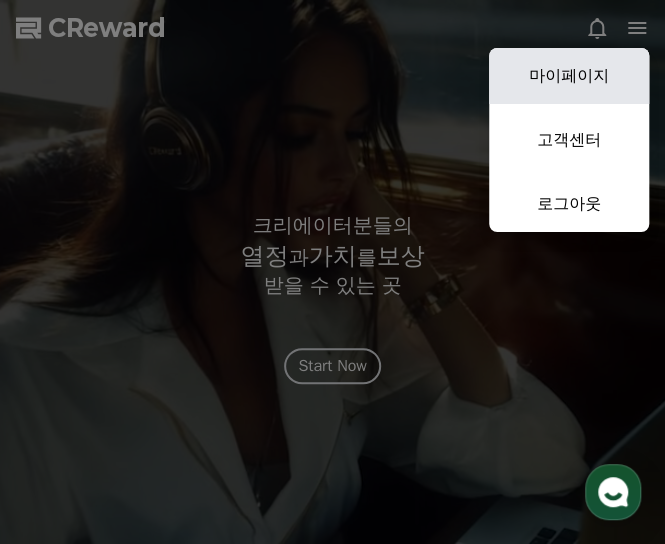 click on "마이페이지" at bounding box center (569, 76) 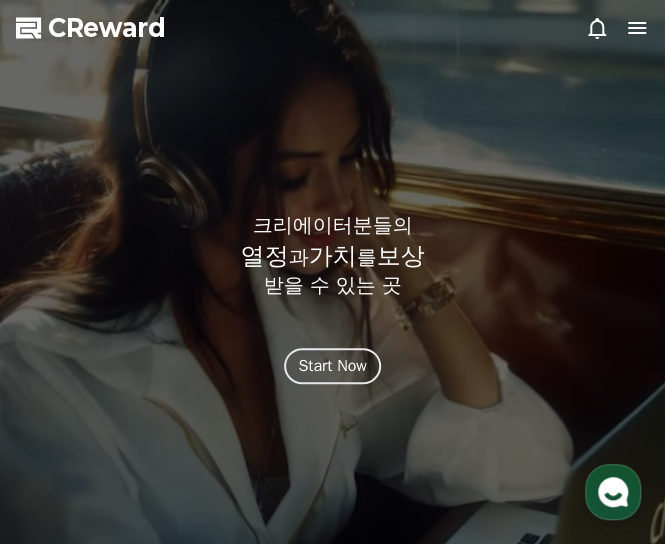 select on "**********" 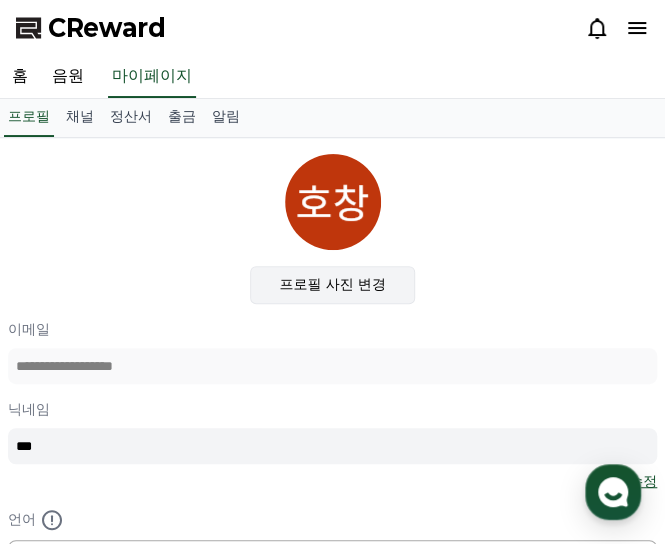 click on "프로필 사진 변경" 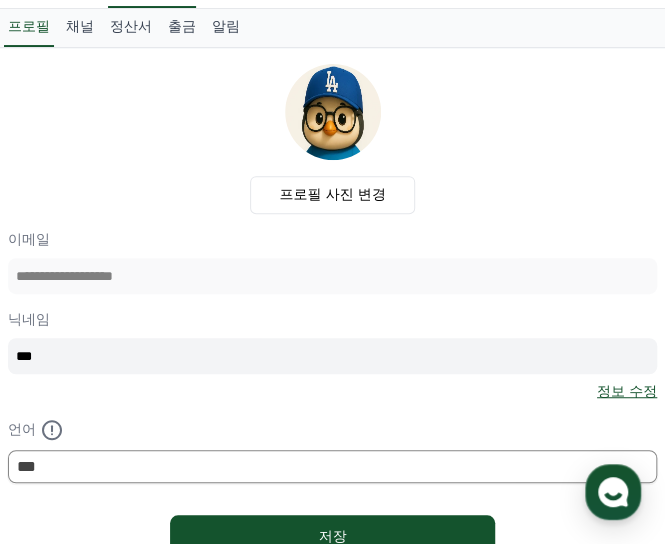 scroll, scrollTop: 200, scrollLeft: 0, axis: vertical 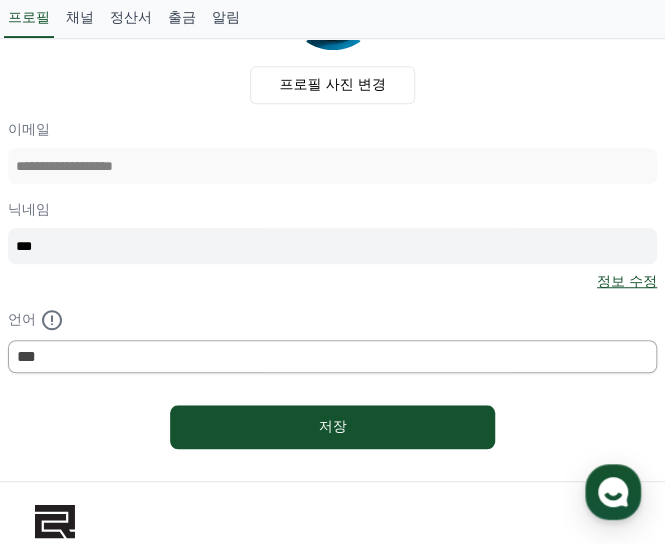 click on "***" at bounding box center (332, 246) 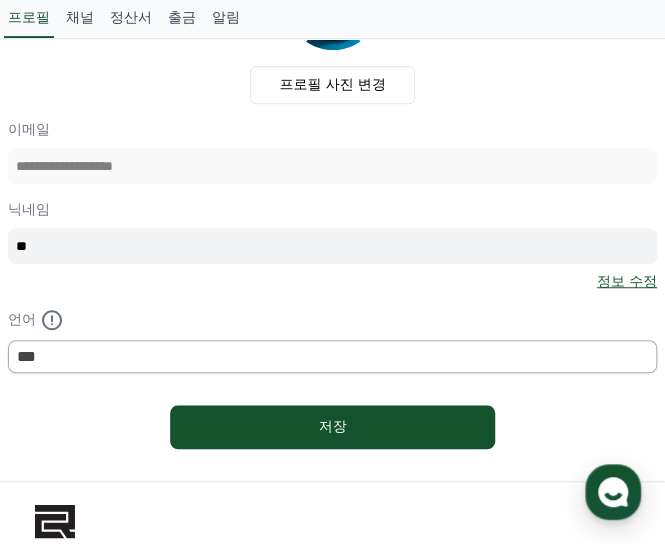 type on "*" 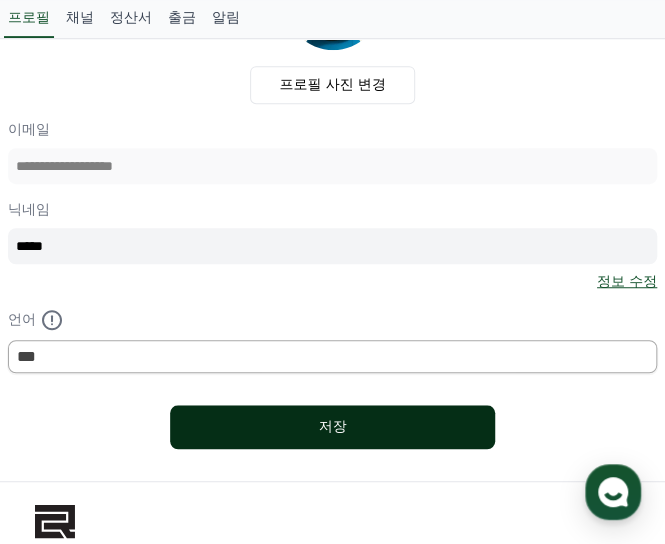 type on "*****" 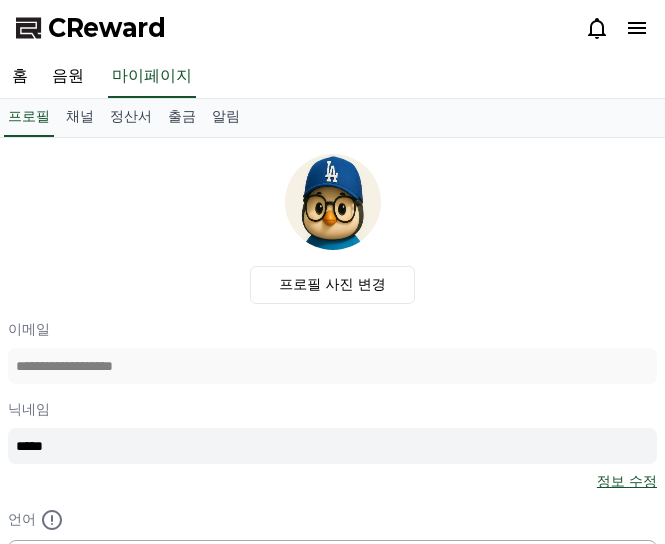select on "**********" 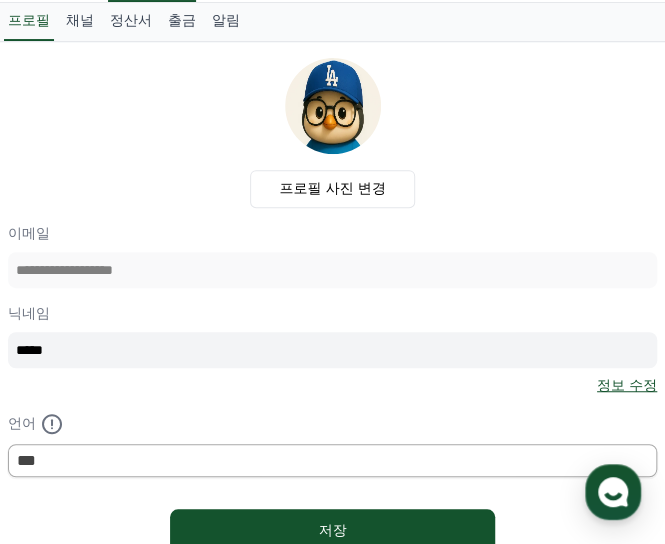 scroll, scrollTop: 0, scrollLeft: 0, axis: both 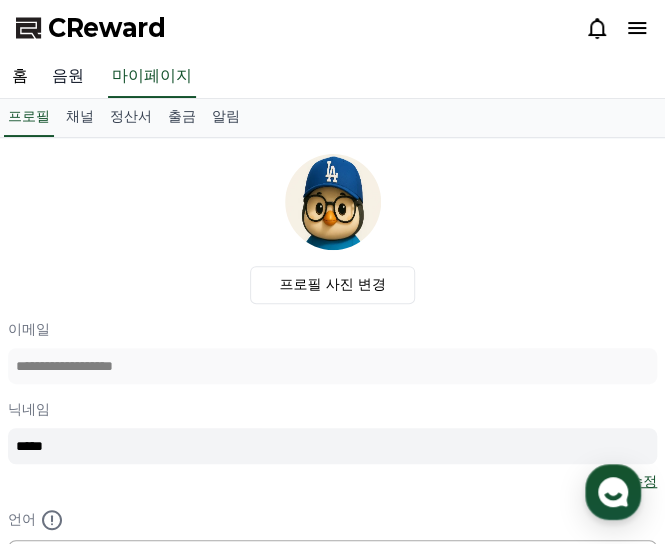 click on "음원" at bounding box center (68, 77) 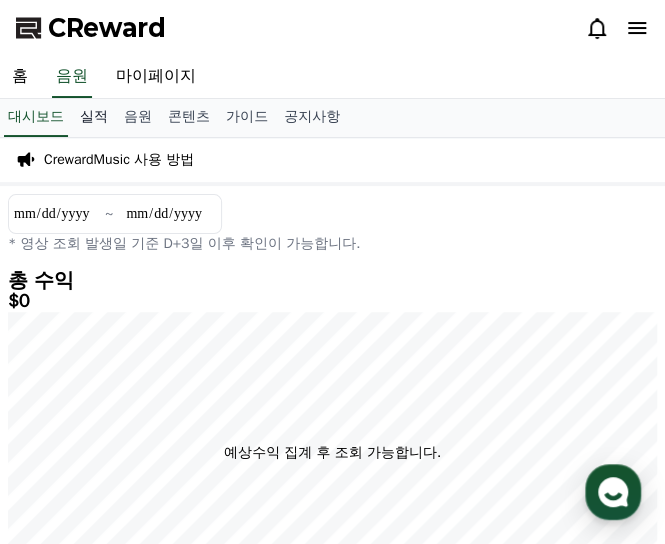 click on "실적" at bounding box center [94, 118] 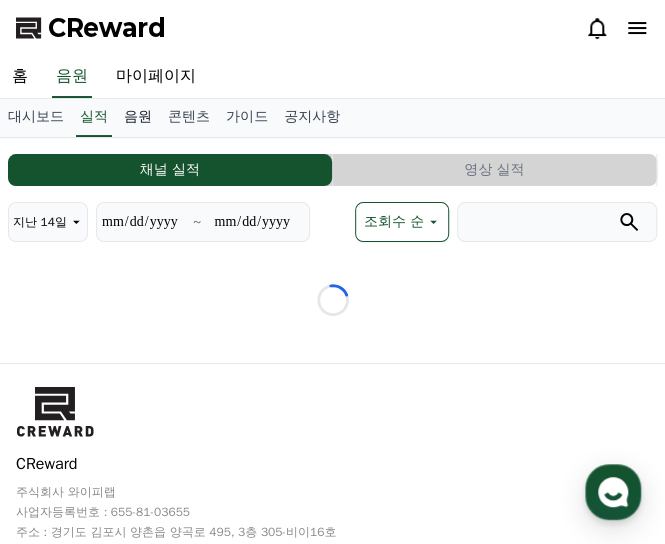 click on "음원" at bounding box center (138, 118) 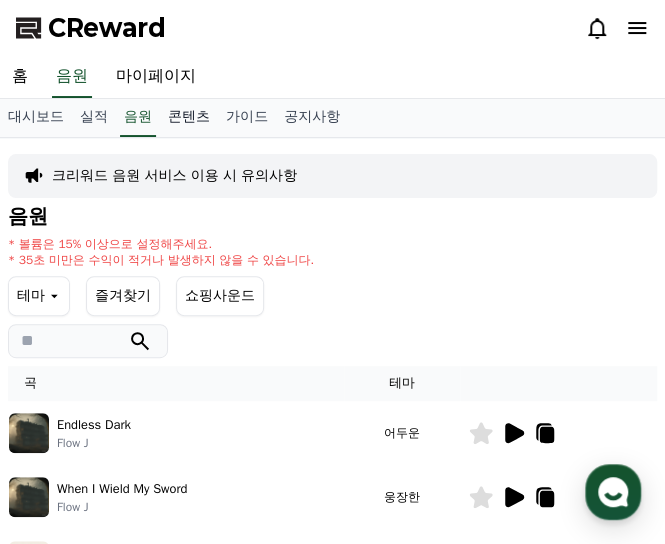 click on "콘텐츠" at bounding box center [189, 118] 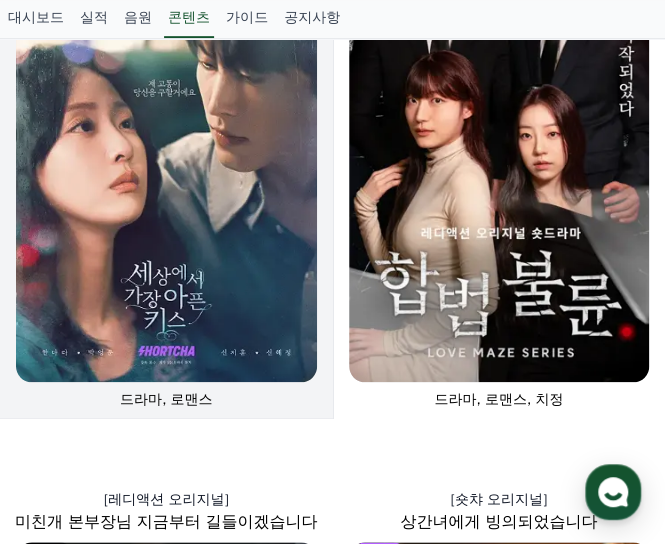 scroll, scrollTop: 300, scrollLeft: 0, axis: vertical 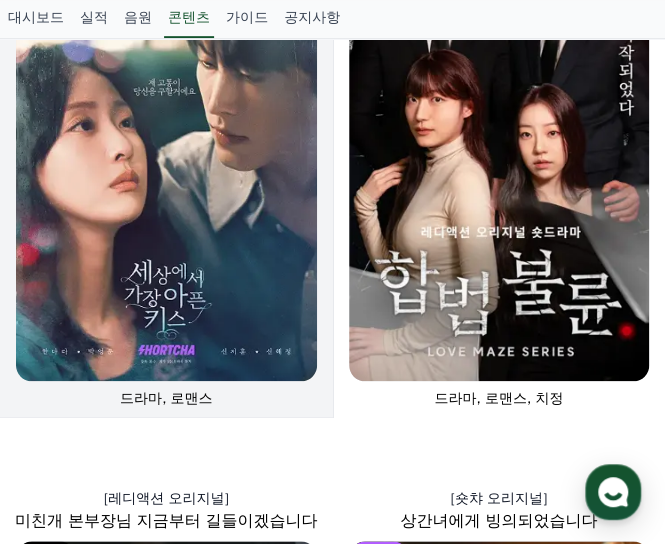 click at bounding box center (166, 155) 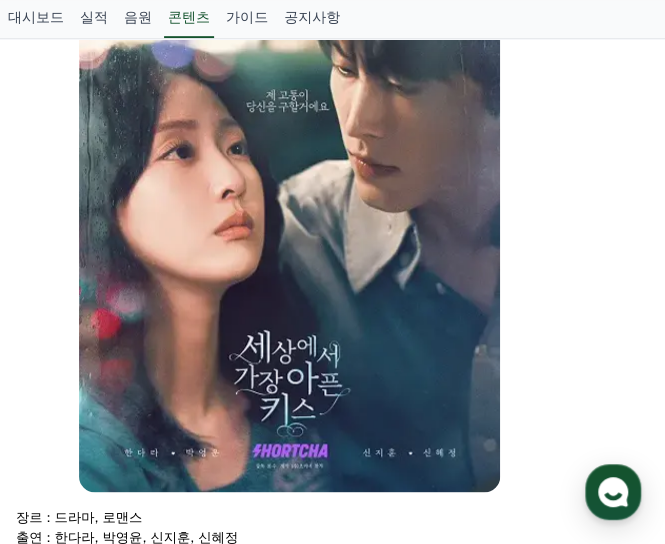 scroll, scrollTop: 600, scrollLeft: 0, axis: vertical 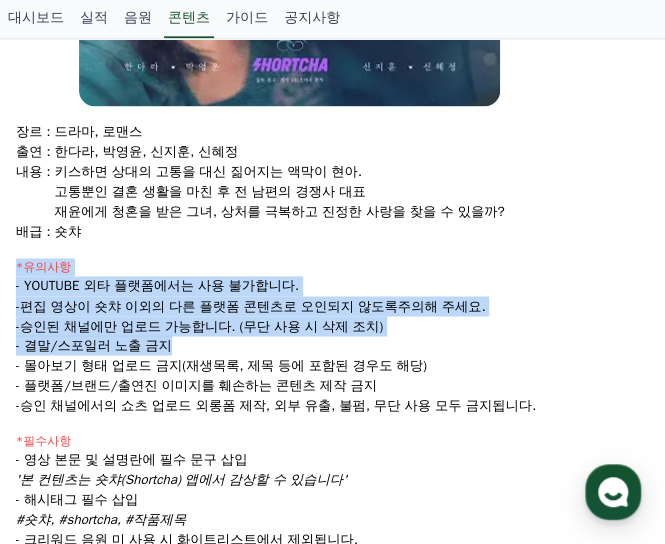 drag, startPoint x: 192, startPoint y: 351, endPoint x: 162, endPoint y: 240, distance: 114.982605 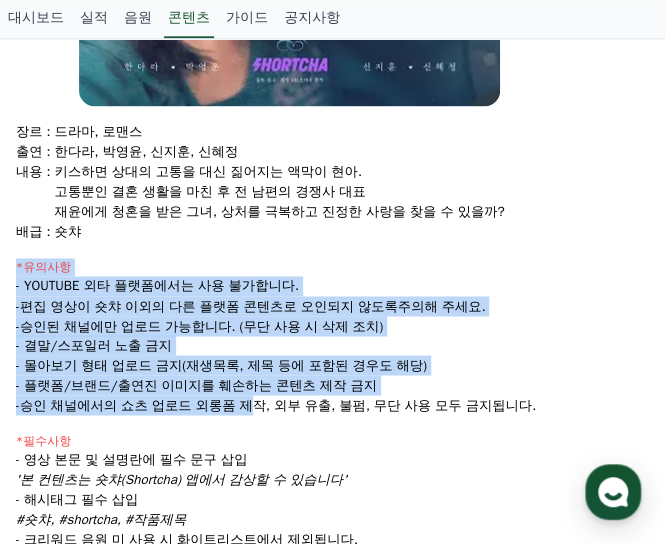 drag, startPoint x: 161, startPoint y: 234, endPoint x: 261, endPoint y: 402, distance: 195.5096 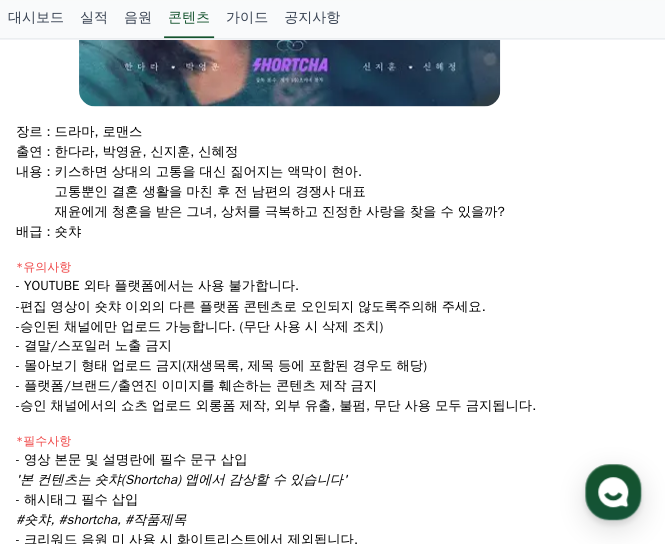 click on "장르 :   드라마, 로맨스   출연 :   한다라, 박영윤, 신지훈, 신혜정   내용 :   키스하면 상대의 고통을 대신 짊어지는 액막이 현아.  고통뿐인 결혼 생활을 마친 후 전 남편의 경쟁사 대표  재윤에게 청혼을 받은 그녀, 상처를 극복하고 진정한 사랑을 찾을 수 있을까?   배급 :   숏챠   *유의사항   - YOUTUBE 외  타 플랫폼에서는 사용 불가 합니다. -  편집 영상이 숏챠 이외의   다른 플랫폼 콘텐츠로 오인되지 않도록  주의해 주세요. -  승인된 채널에만 업로드 가능 합니다. (무단 사용 시 삭제 조치) - 결말/스포일러 노출 금지 - 몰아보기 형태 업로드 금지(재생목록, 제목 등에 포함된 경우도 해당) - 플랫폼/브랜드/출연진 이미지를 훼손하는 콘텐츠 제작 금지 -  승인 채널에서의 쇼츠 업로드 외   *필수사항   - 해시태그 필수 삽입" at bounding box center [332, 335] 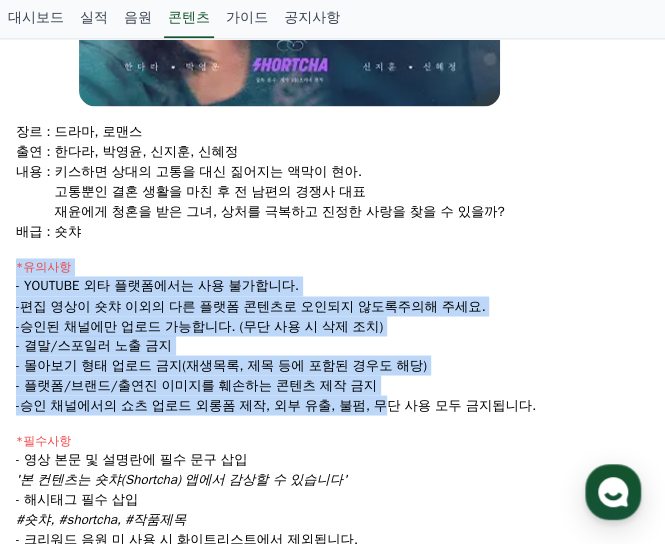 drag, startPoint x: 393, startPoint y: 426, endPoint x: 262, endPoint y: 225, distance: 239.92082 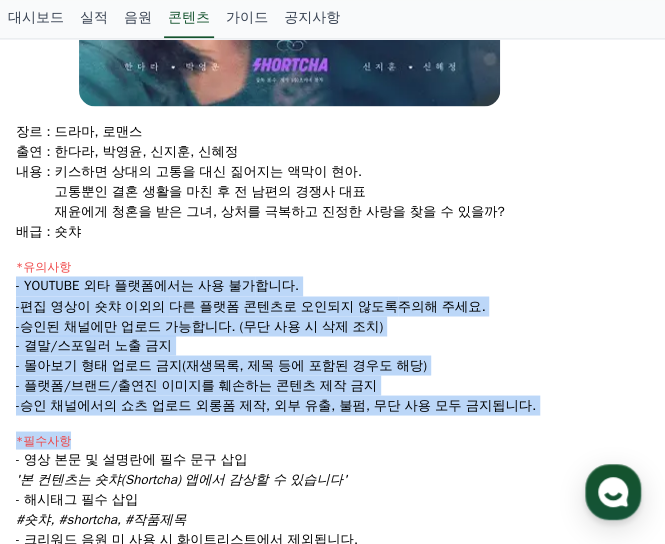drag, startPoint x: 153, startPoint y: 261, endPoint x: 288, endPoint y: 445, distance: 228.21262 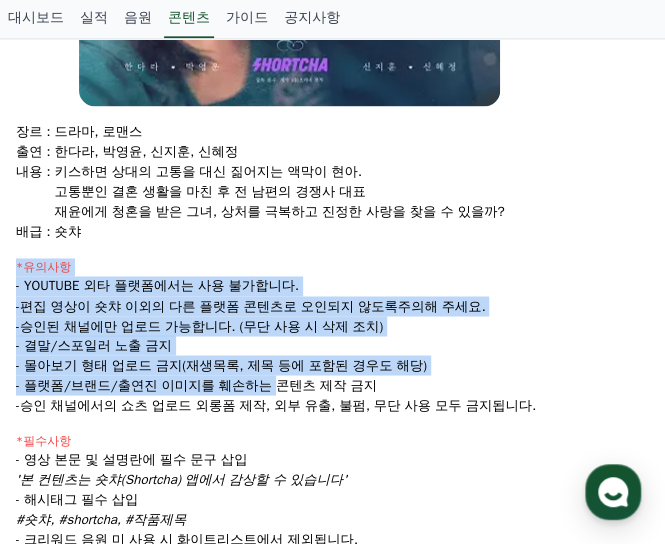 drag, startPoint x: 288, startPoint y: 395, endPoint x: 228, endPoint y: 249, distance: 157.84802 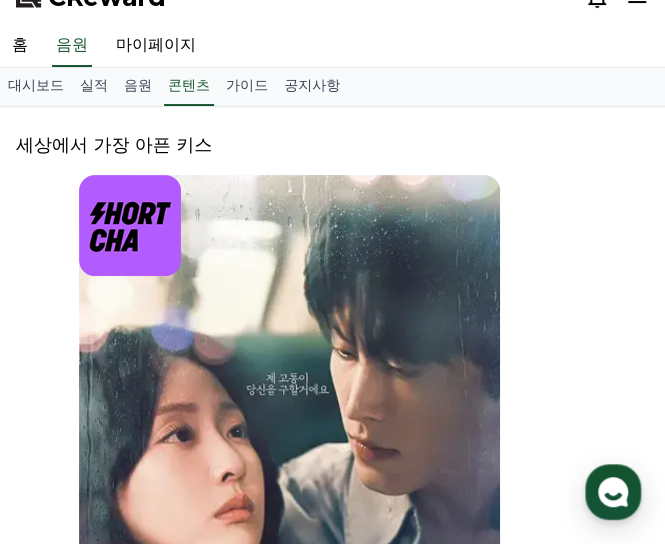 scroll, scrollTop: 0, scrollLeft: 0, axis: both 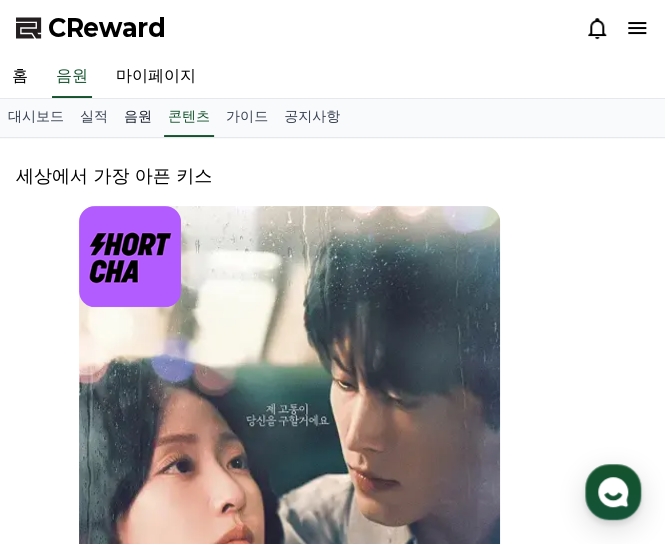 click on "음원" 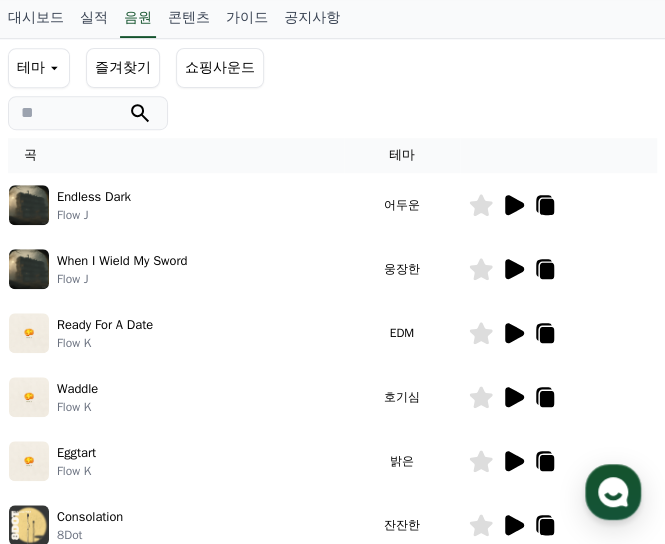 scroll, scrollTop: 0, scrollLeft: 0, axis: both 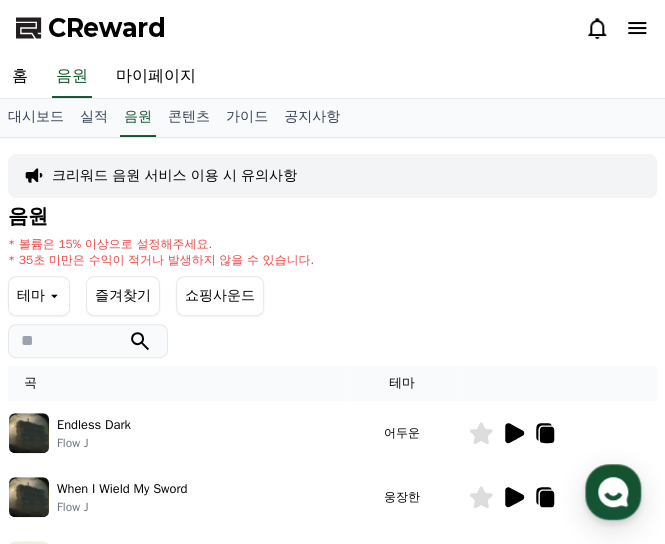 click on "테마" 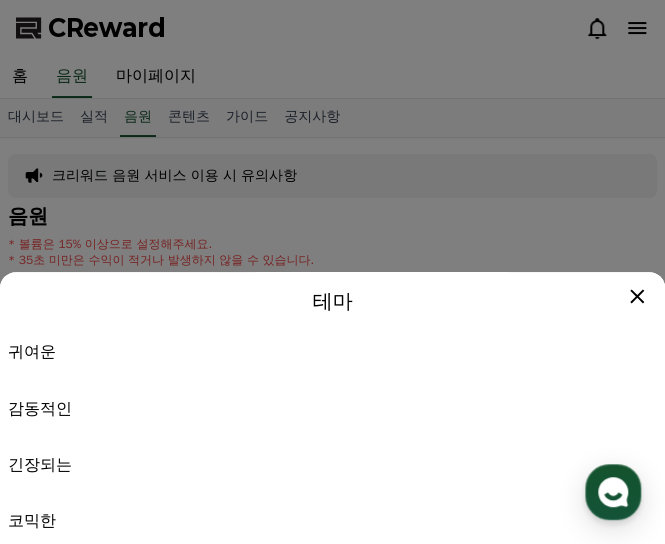 scroll, scrollTop: 915, scrollLeft: 0, axis: vertical 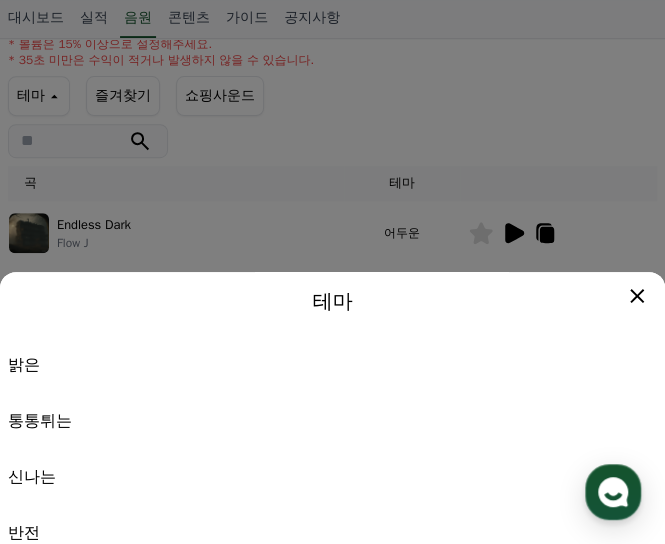 click on "신나는" 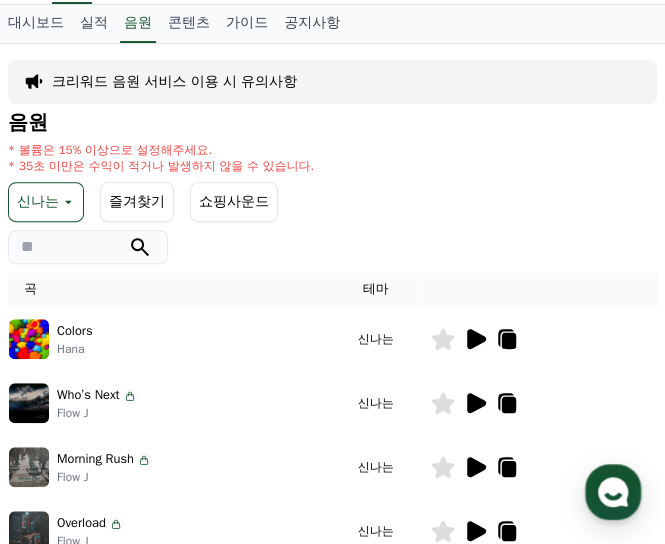 scroll, scrollTop: 400, scrollLeft: 0, axis: vertical 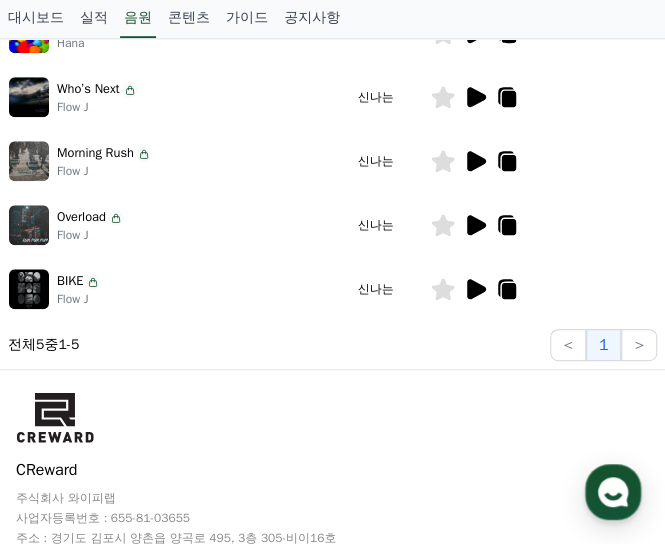 click 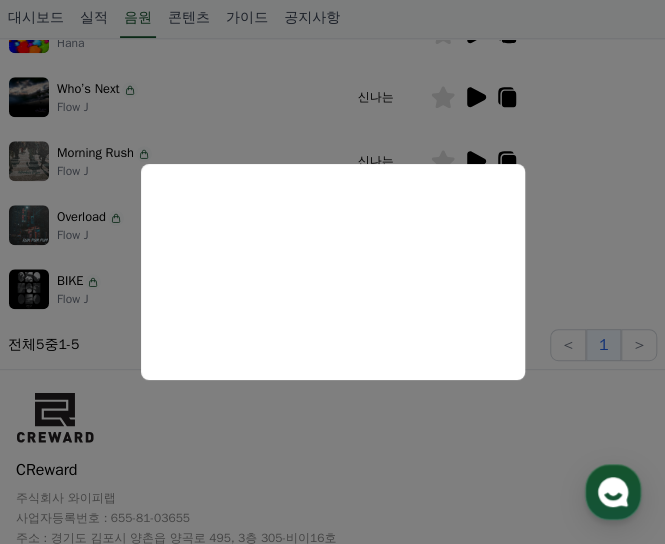 click at bounding box center (332, 272) 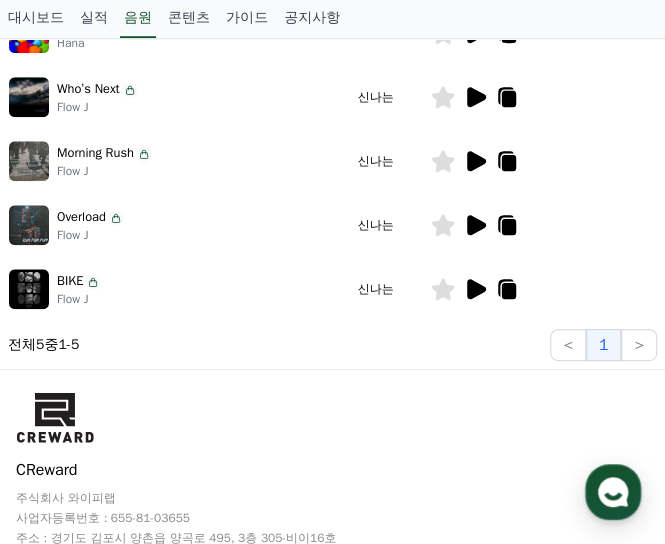 click 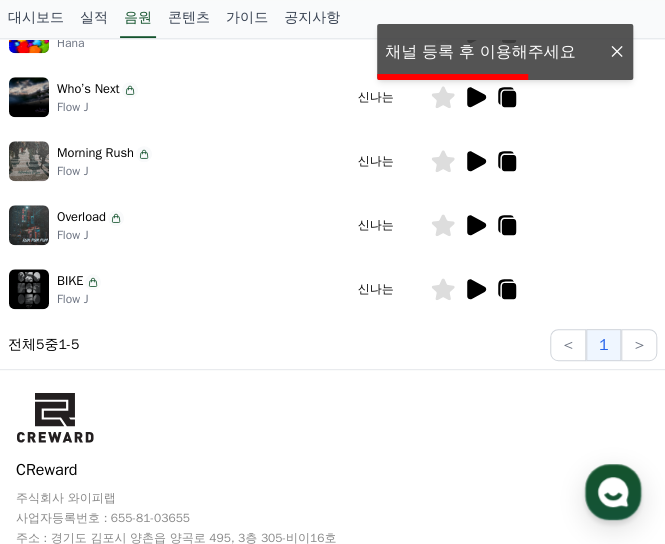 click at bounding box center [539, 33] 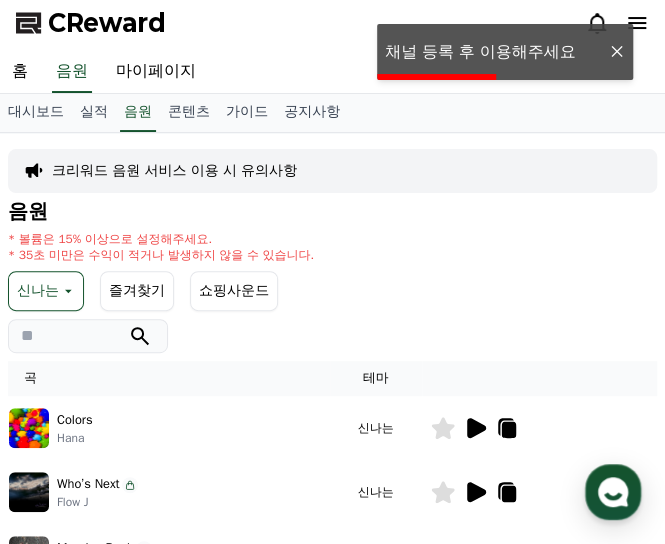 scroll, scrollTop: 0, scrollLeft: 0, axis: both 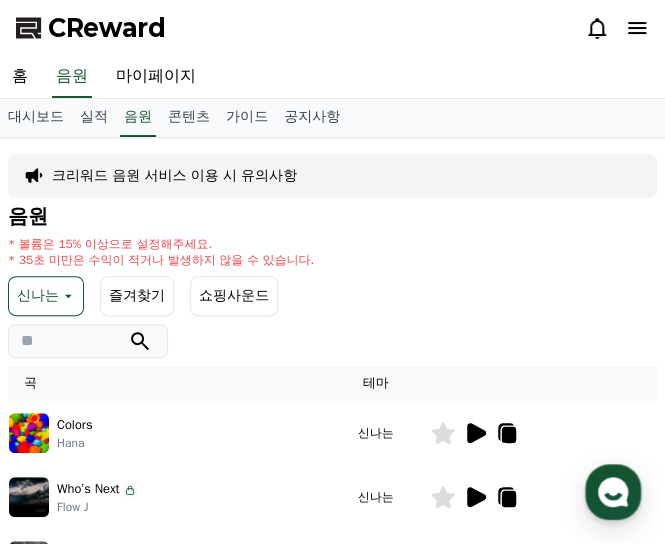 click 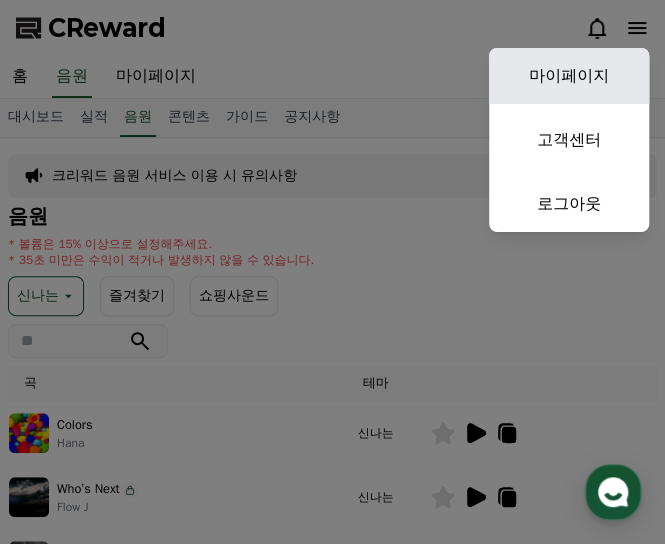click on "마이페이지" at bounding box center (569, 76) 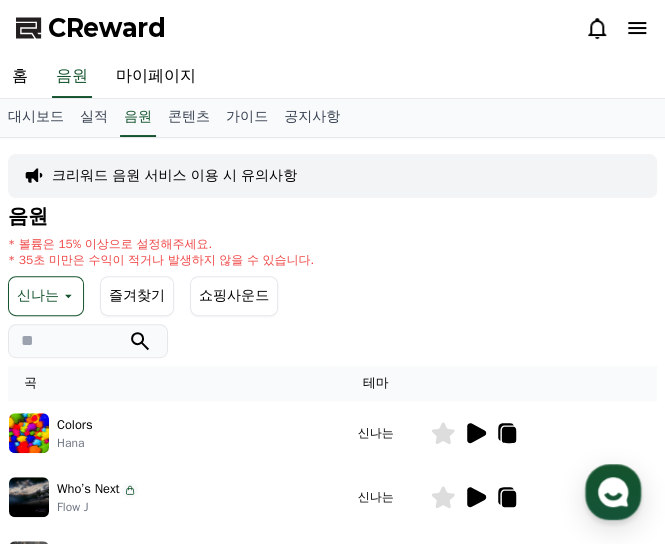 select on "**********" 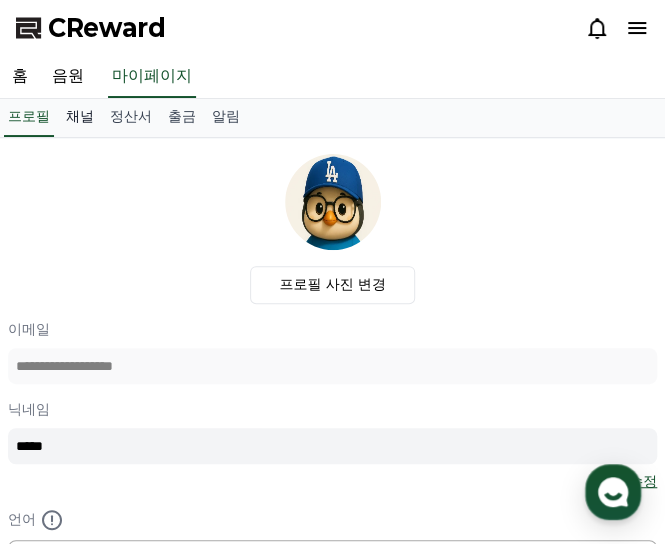 click on "채널" at bounding box center (80, 118) 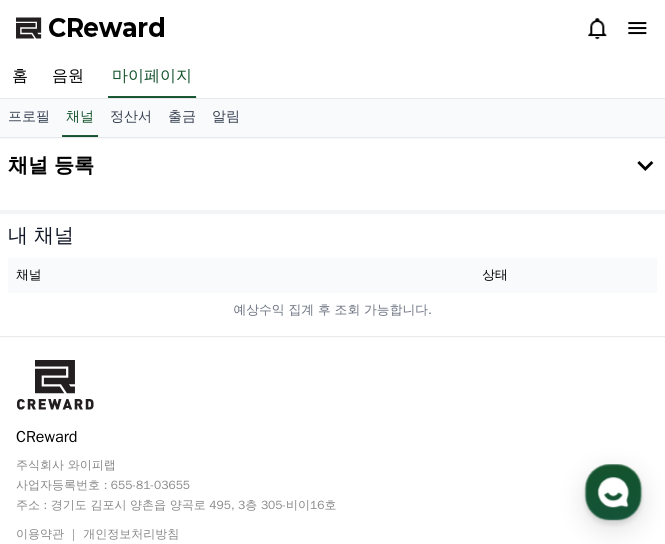 click on "채널 등록" at bounding box center [51, 166] 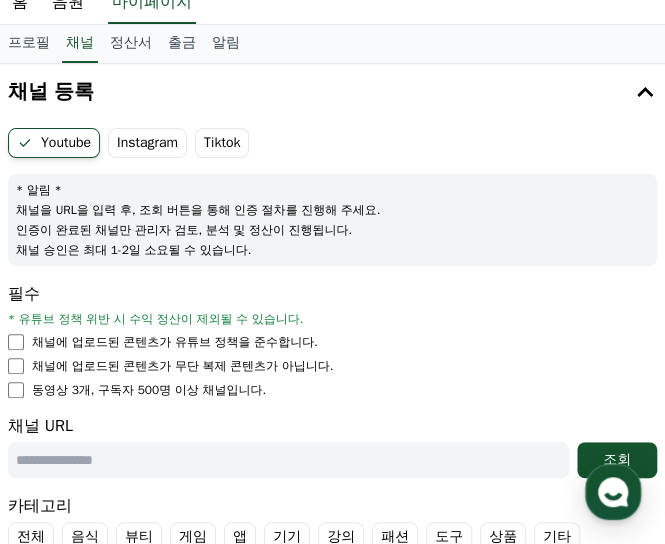 scroll, scrollTop: 200, scrollLeft: 0, axis: vertical 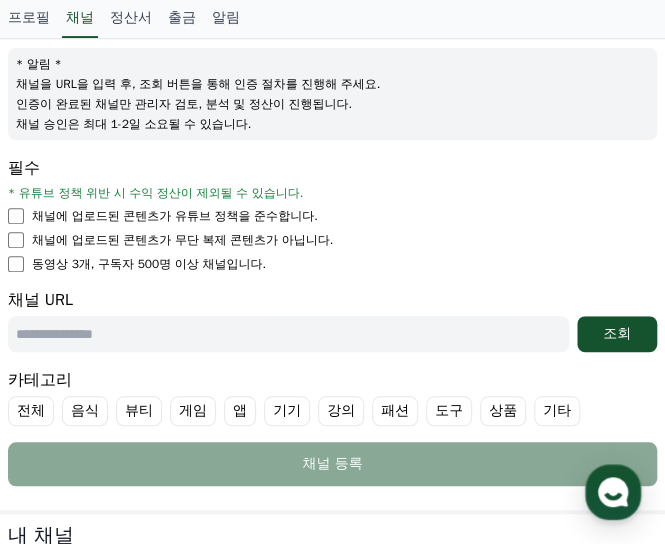 click on "채널에 업로드된 콘텐츠가 유튜브 정책을 준수합니다." at bounding box center [175, 216] 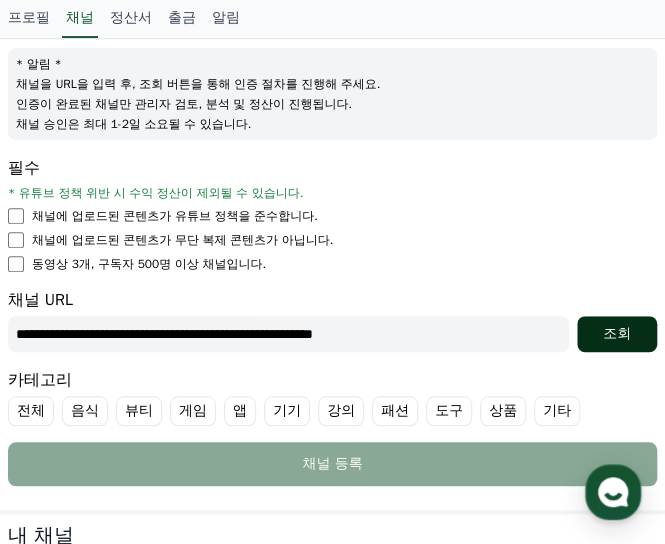 click on "조회" at bounding box center [617, 334] 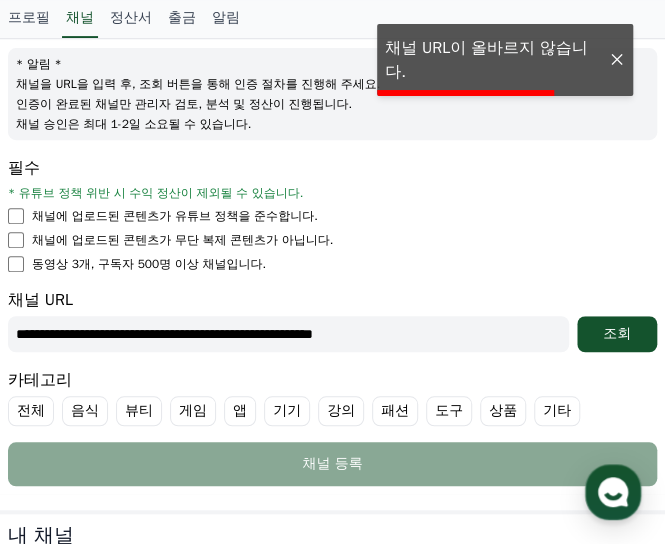 click at bounding box center [617, 60] 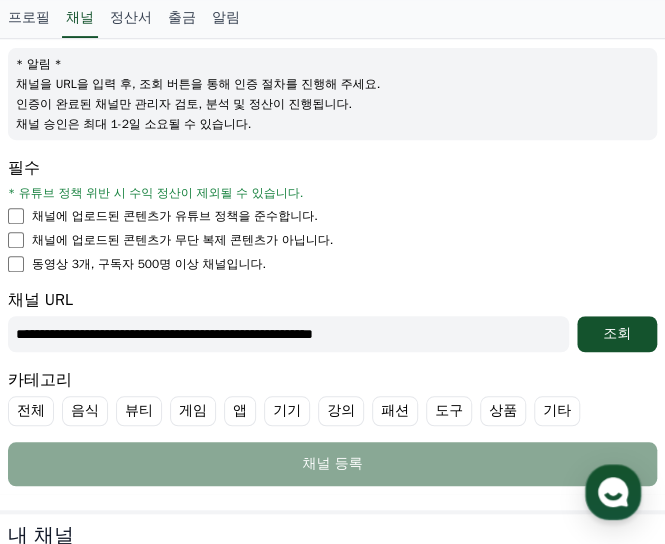click on "**********" at bounding box center (288, 334) 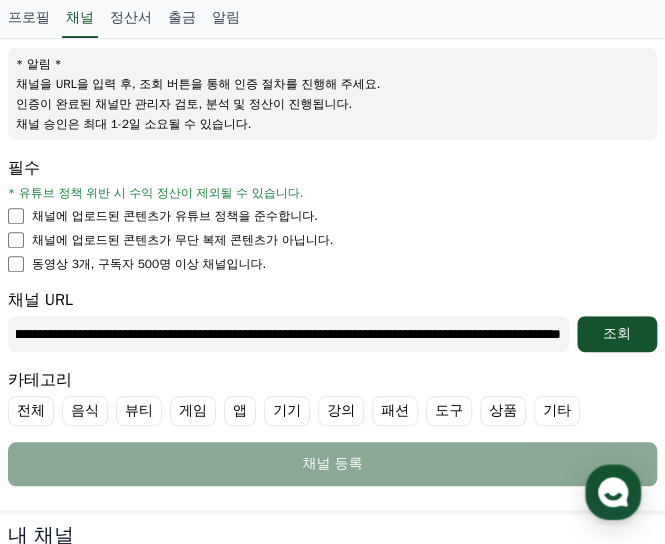 scroll, scrollTop: 0, scrollLeft: 0, axis: both 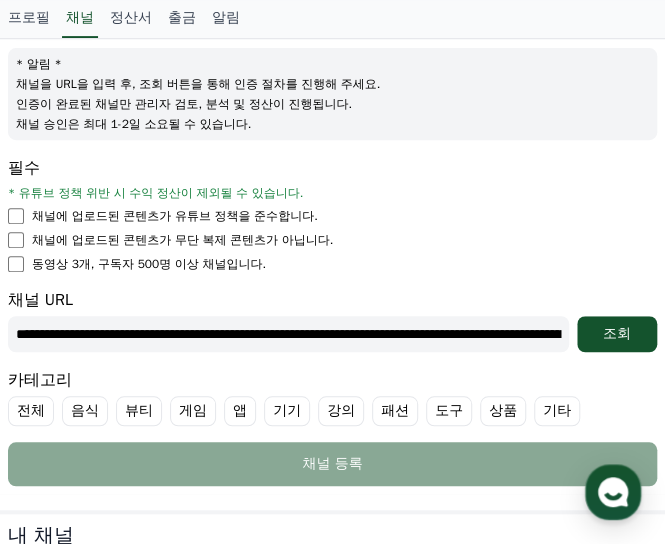 drag, startPoint x: 557, startPoint y: 333, endPoint x: 3, endPoint y: 349, distance: 554.231 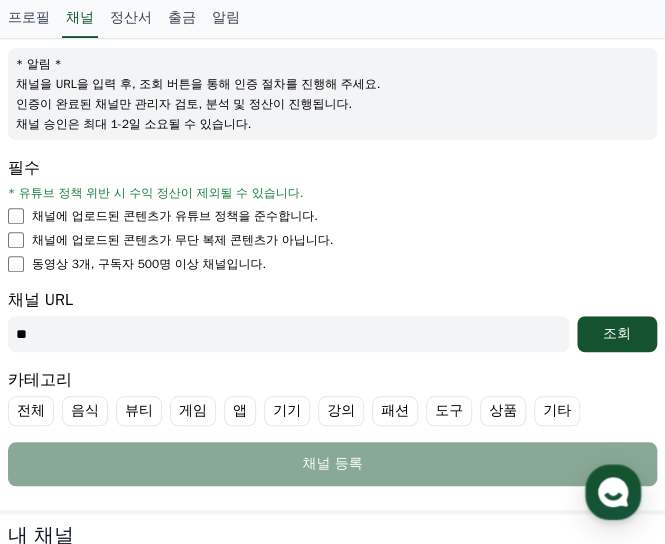 type on "*" 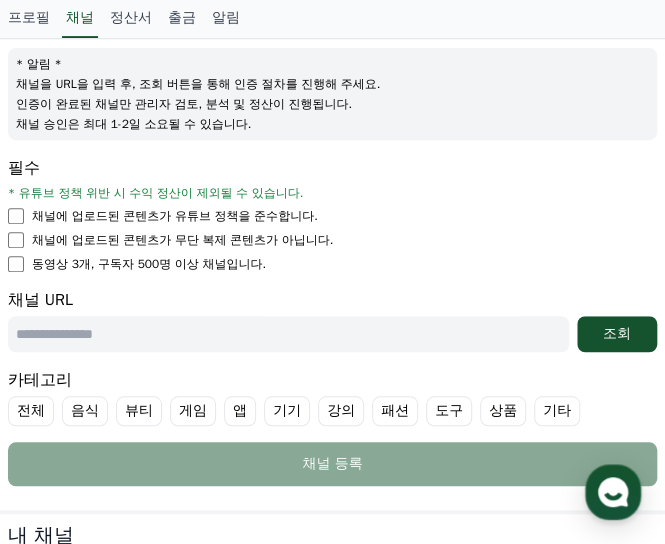 paste on "**********" 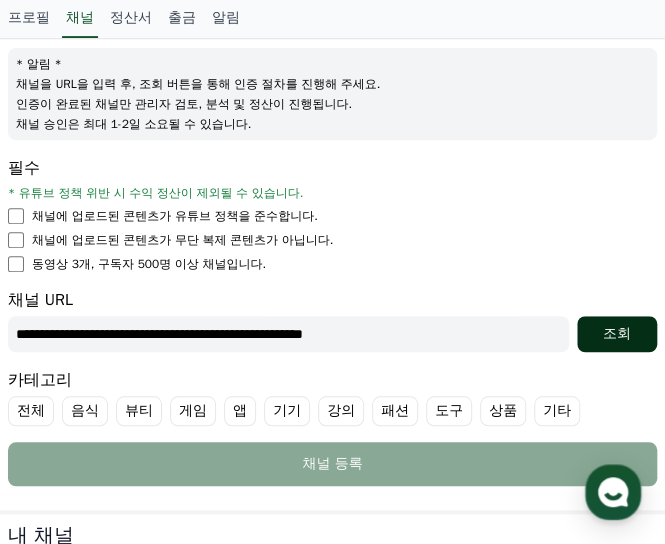 type on "**********" 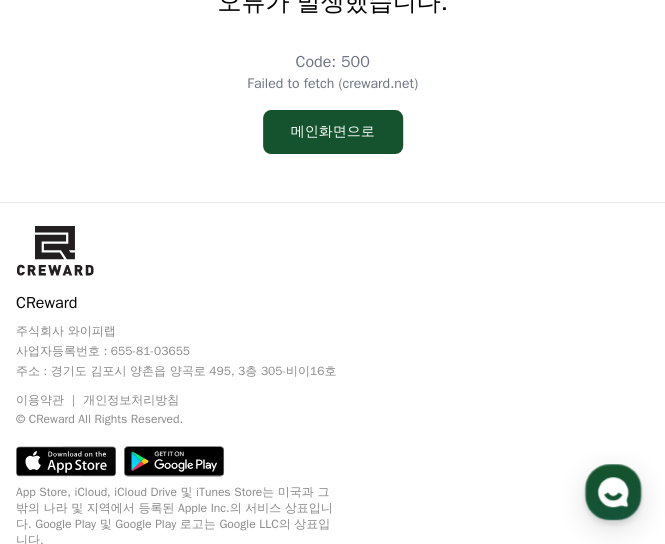 click on "CReward   주식회사 와이피랩   사업자등록번호 : 655-81-03655   주소 : 경기도 김포시 양촌읍 양곡로 495, 3층 305-비이16호   이용약관   개인정보처리방침   © CReward All Rights Reserved." at bounding box center [332, 319] 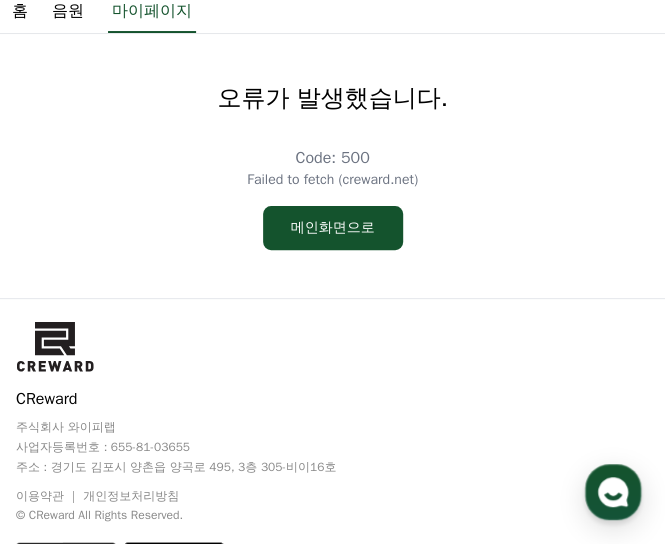 scroll, scrollTop: 0, scrollLeft: 0, axis: both 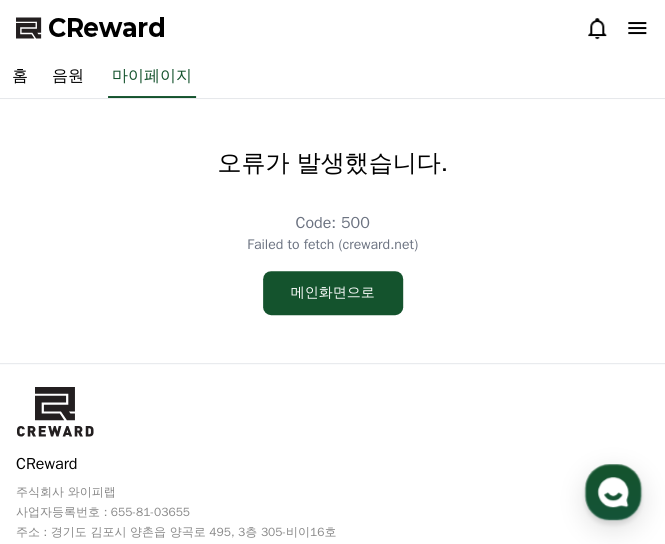 select on "**********" 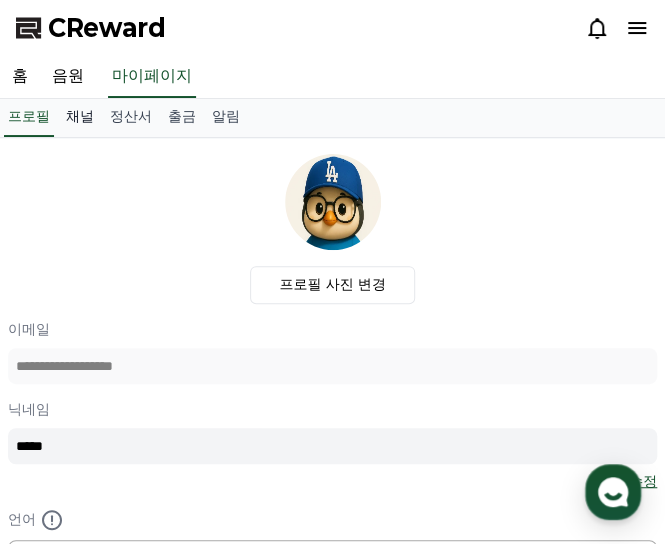 click on "채널" at bounding box center [80, 118] 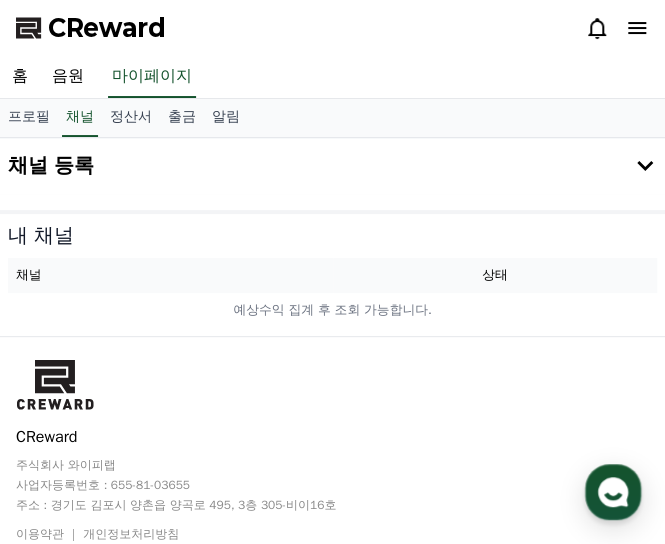 click on "채널 등록" at bounding box center [51, 166] 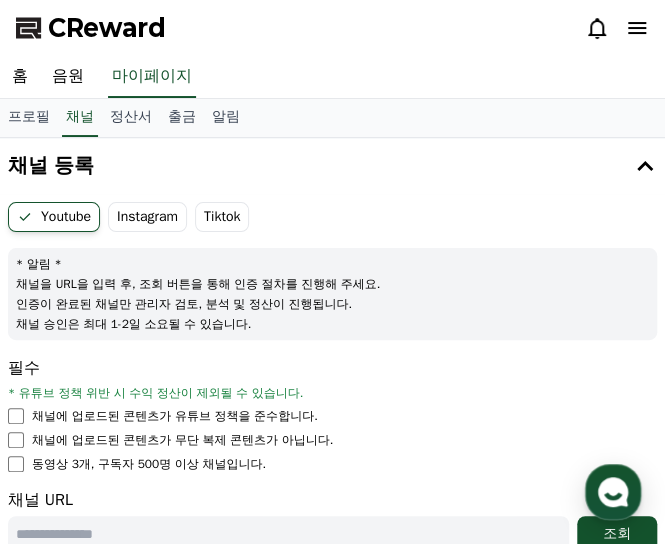 click on "Youtube" at bounding box center (54, 217) 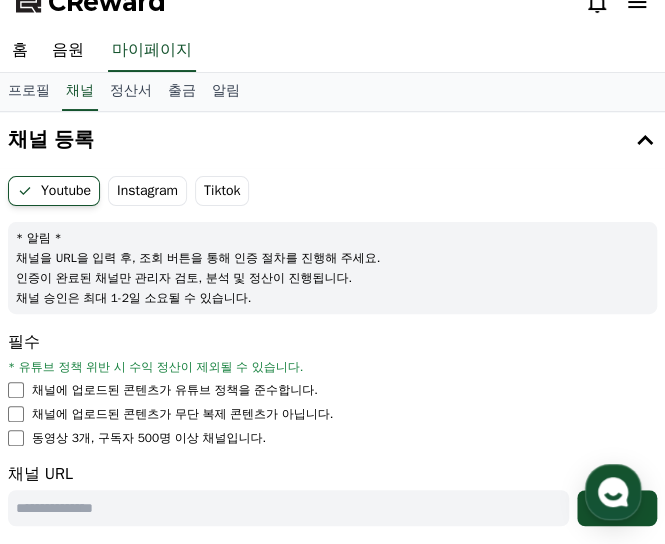 scroll, scrollTop: 200, scrollLeft: 0, axis: vertical 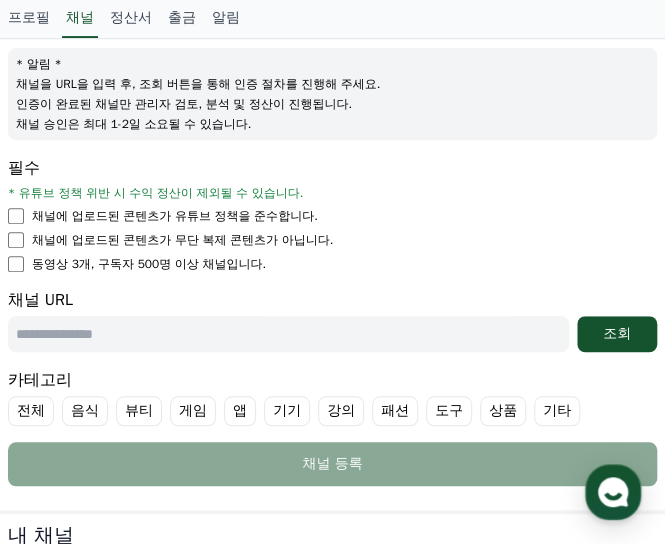 click at bounding box center [288, 334] 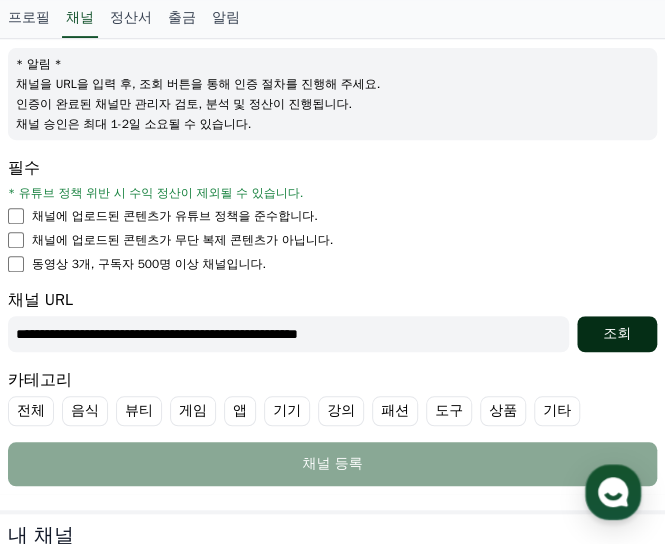 type on "**********" 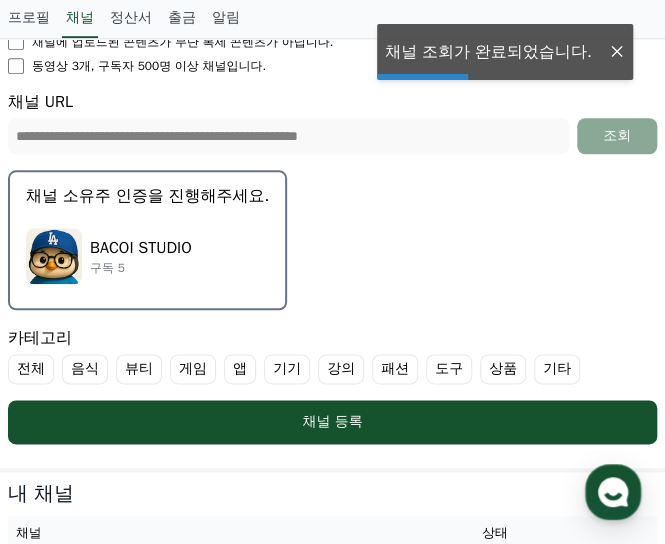 scroll, scrollTop: 400, scrollLeft: 0, axis: vertical 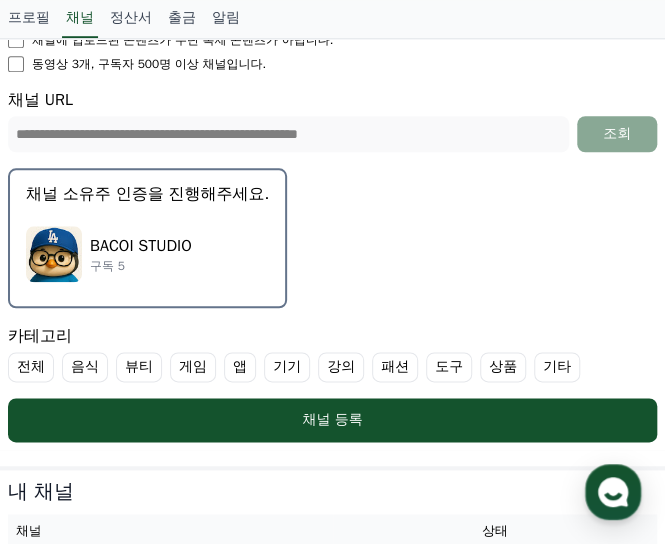 click on "채널 소유주 인증을 진행해주세요." at bounding box center [147, 194] 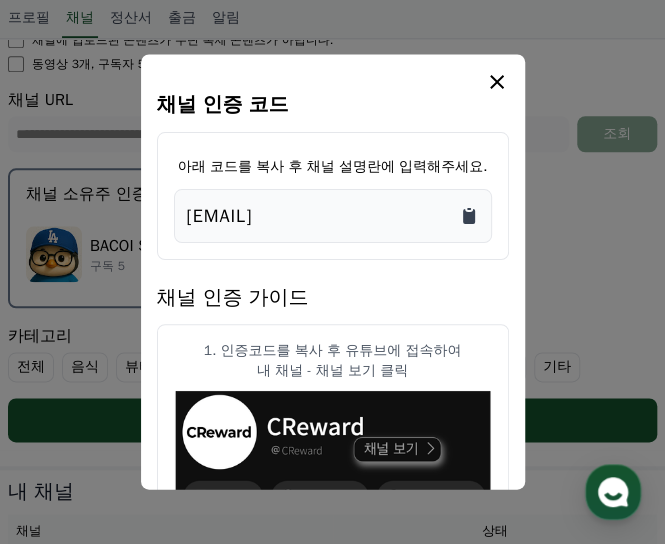click 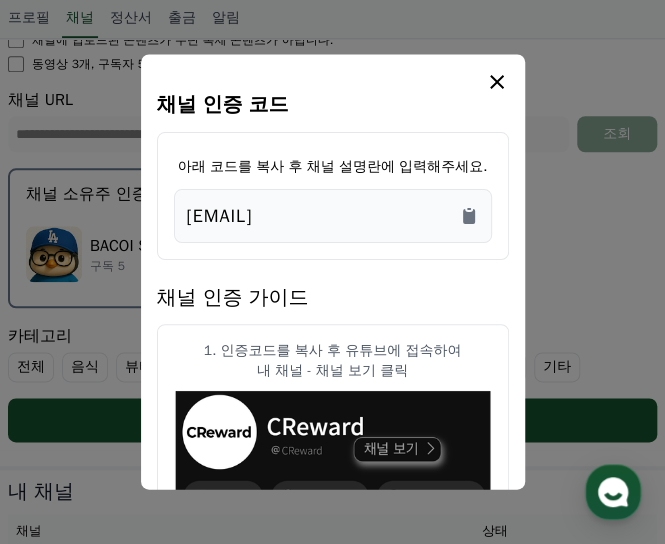 click on "1. 인증코드를 복사 후 유튜브에 접속하여   내 채널 - 채널 보기 클릭" at bounding box center (333, 430) 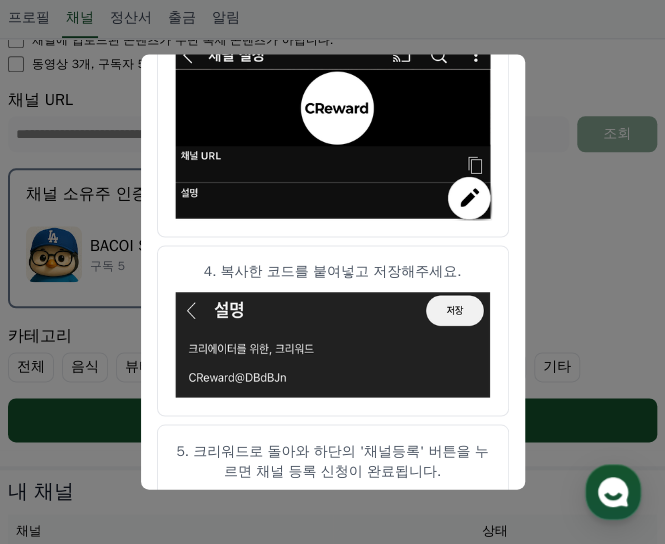scroll, scrollTop: 800, scrollLeft: 0, axis: vertical 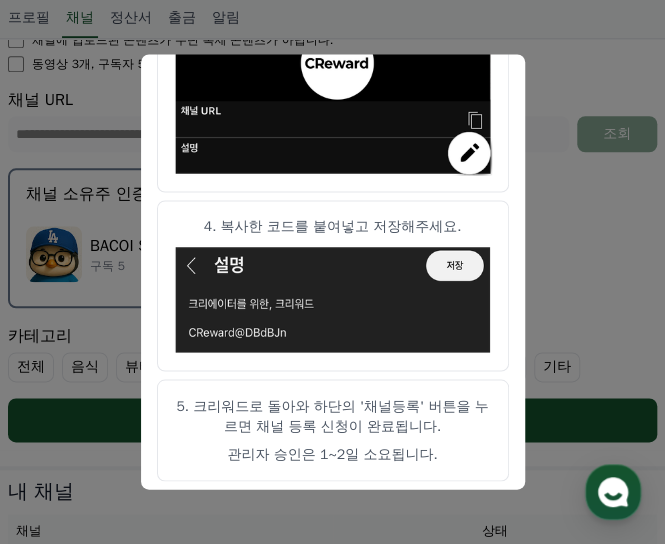 click on "5. 크리워드로 돌아와 하단의 '채널등록' 버튼을 누르면 채널 등록 신청이 완료됩니다." at bounding box center (333, 417) 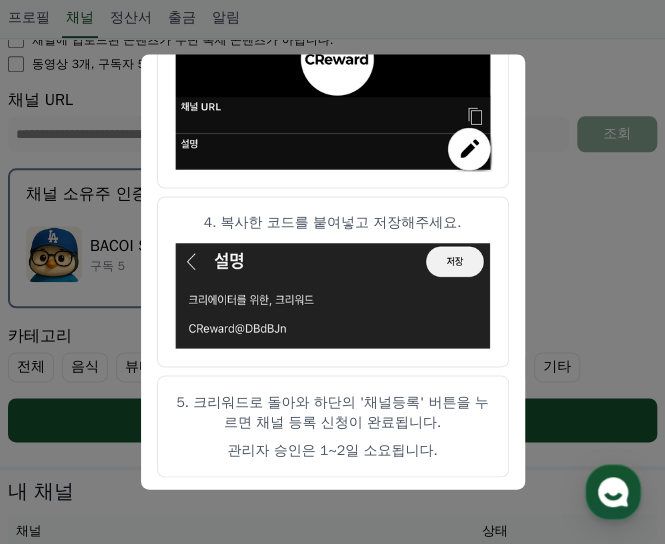 scroll, scrollTop: 804, scrollLeft: 0, axis: vertical 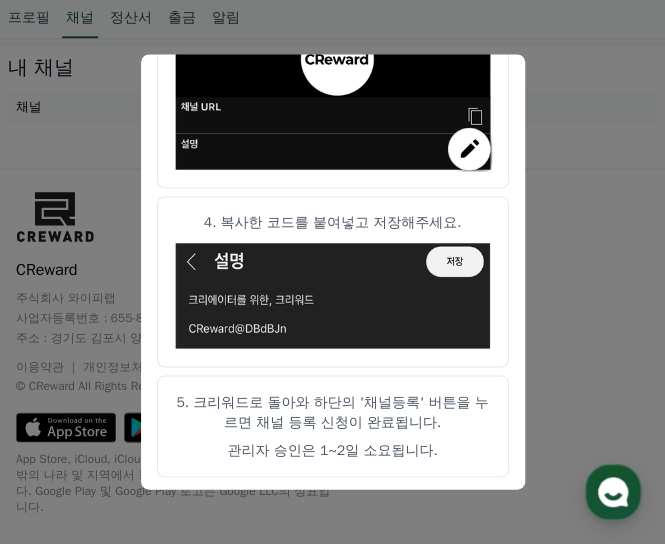 click at bounding box center (332, 272) 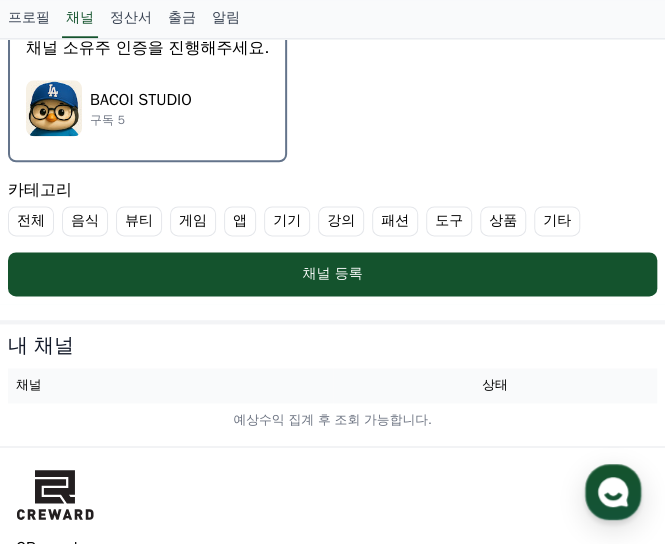 scroll, scrollTop: 524, scrollLeft: 0, axis: vertical 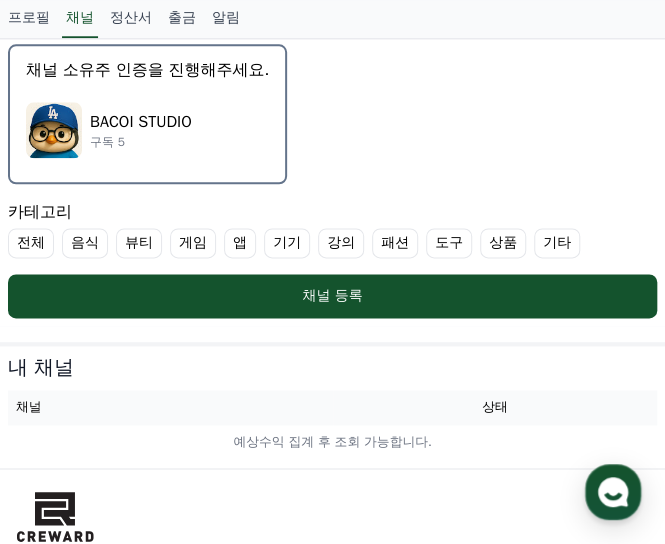 click on "내 채널" at bounding box center [332, 368] 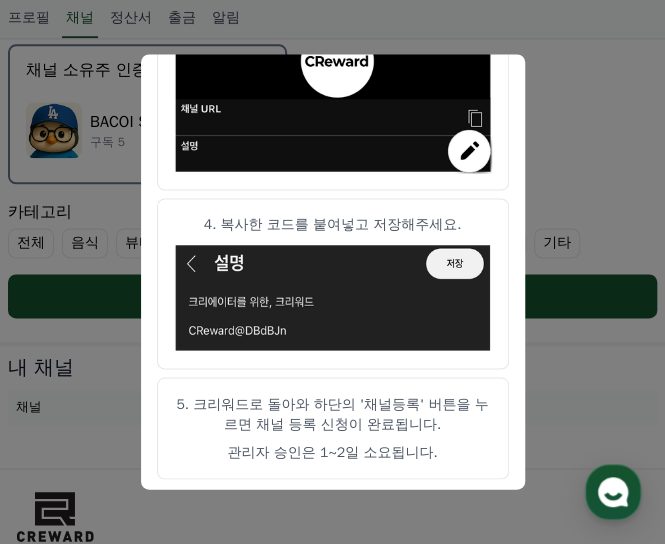 scroll, scrollTop: 804, scrollLeft: 0, axis: vertical 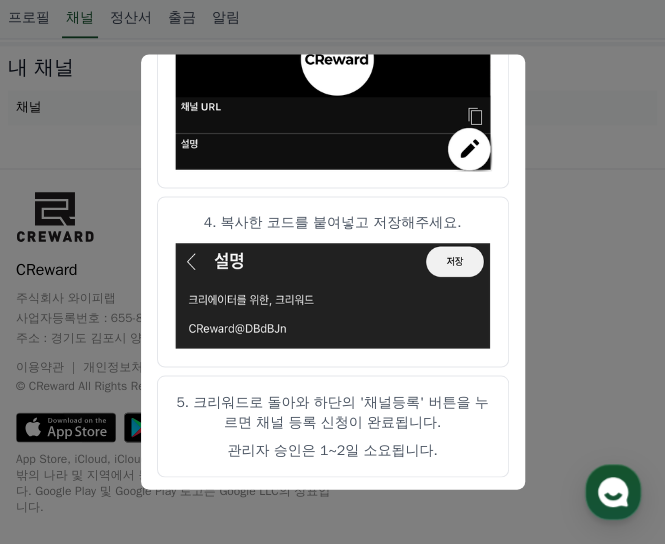 click on "5. 크리워드로 돌아와 하단의 '채널등록' 버튼을 누르면 채널 등록 신청이 완료됩니다." at bounding box center (333, 413) 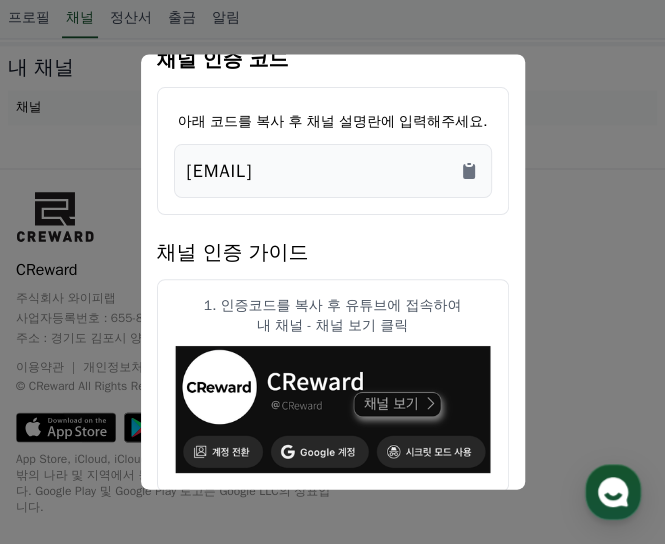 scroll, scrollTop: 0, scrollLeft: 0, axis: both 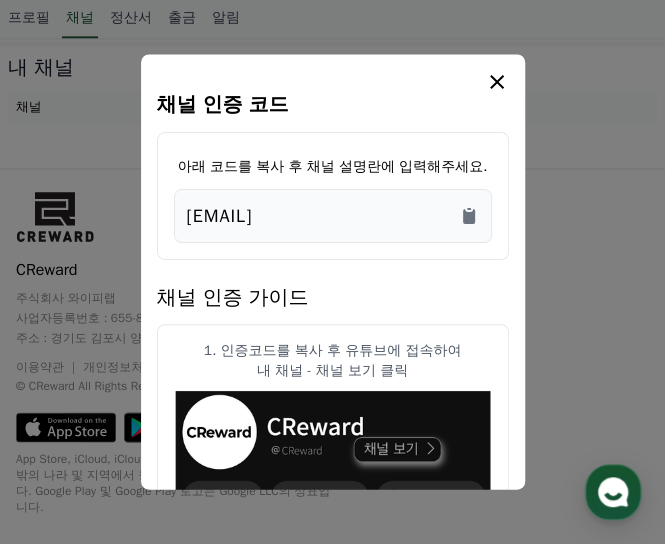 click 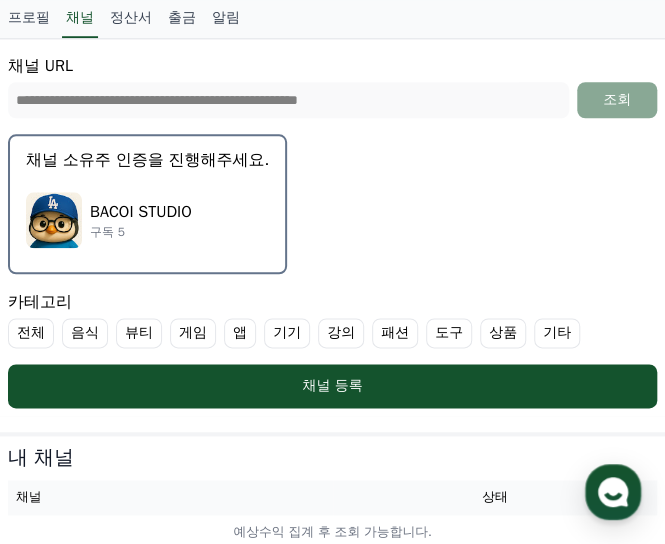 scroll, scrollTop: 424, scrollLeft: 0, axis: vertical 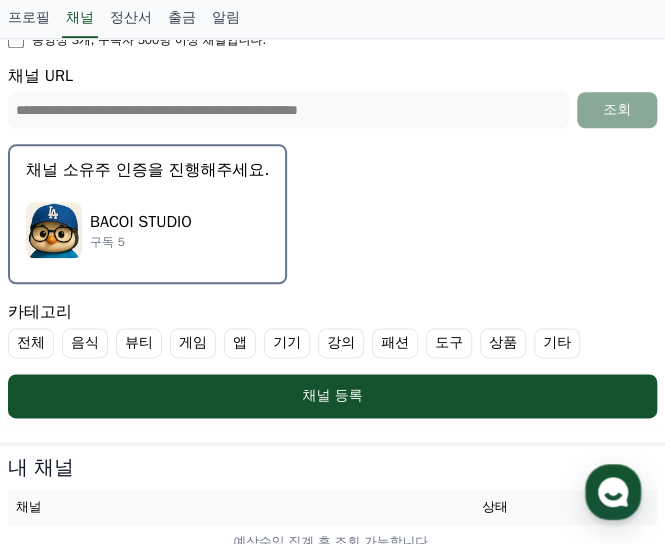 click on "구독
5" at bounding box center [141, 242] 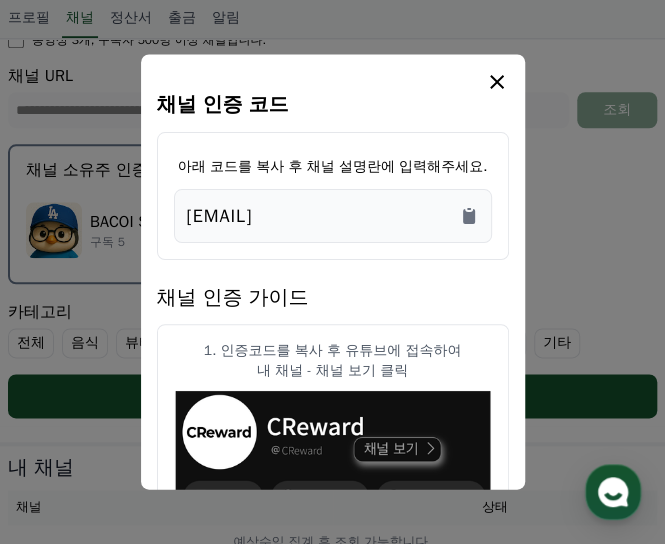 click 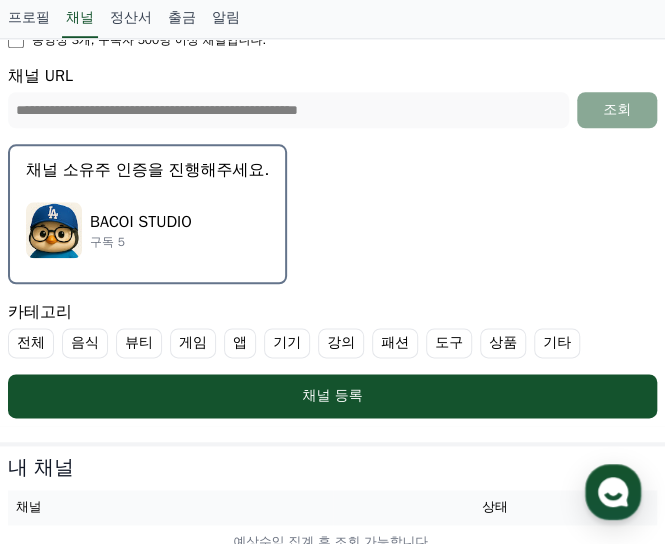 click on "BACOI STUDIO" at bounding box center (141, 222) 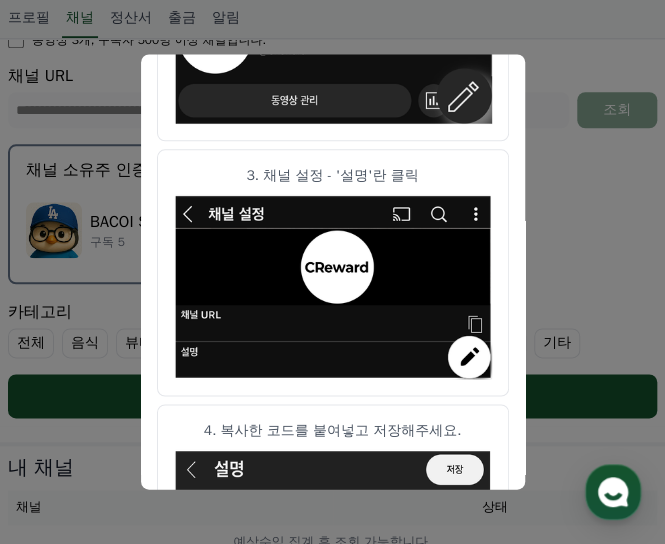 scroll, scrollTop: 800, scrollLeft: 0, axis: vertical 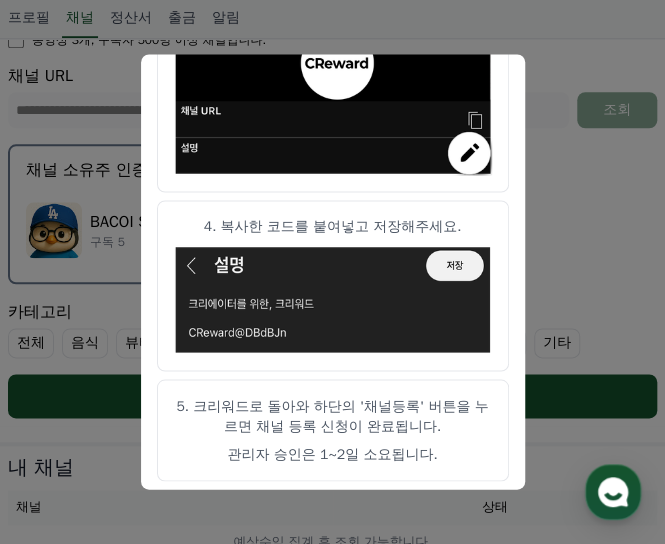 click at bounding box center [333, 82] 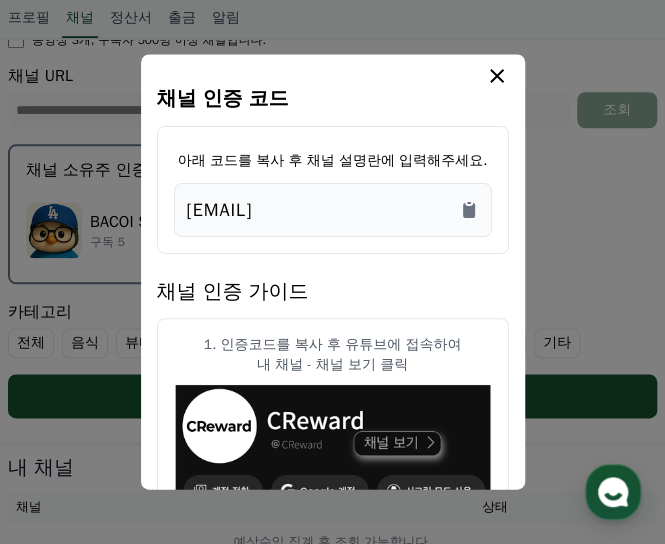 scroll, scrollTop: 0, scrollLeft: 0, axis: both 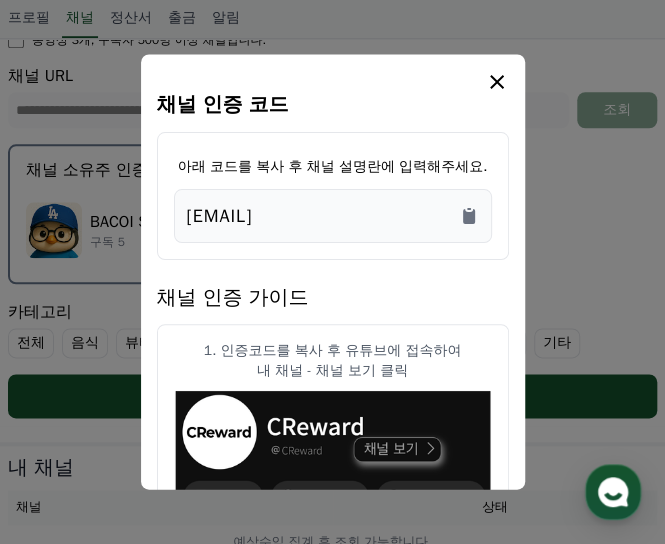 click 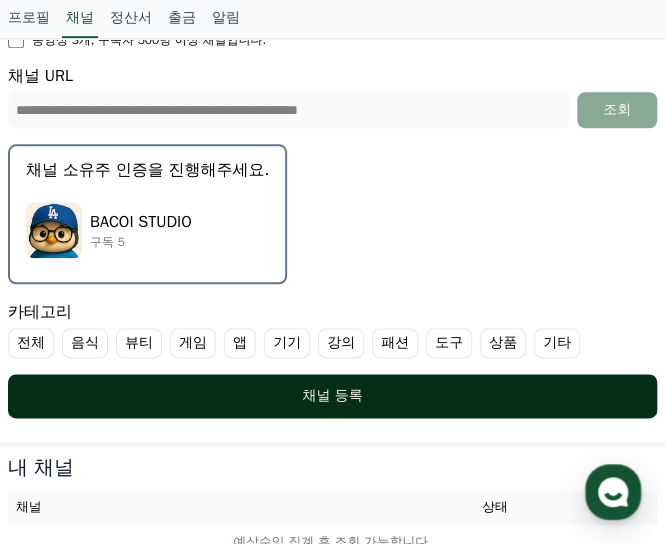 click on "채널 등록" at bounding box center (332, 396) 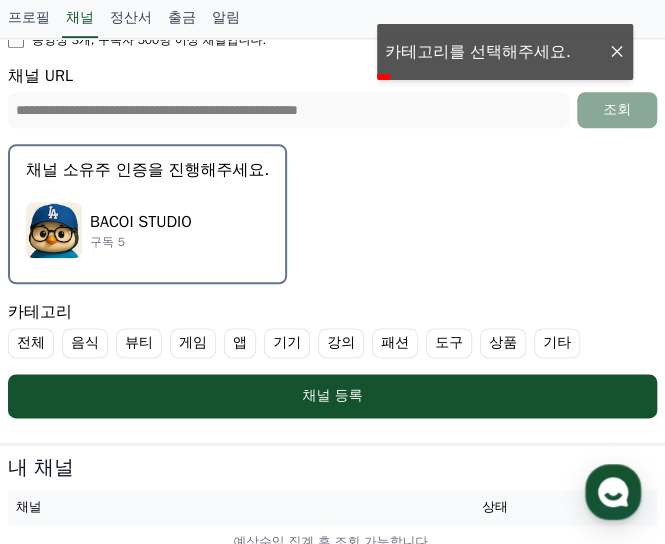 click on "기타" at bounding box center (557, 343) 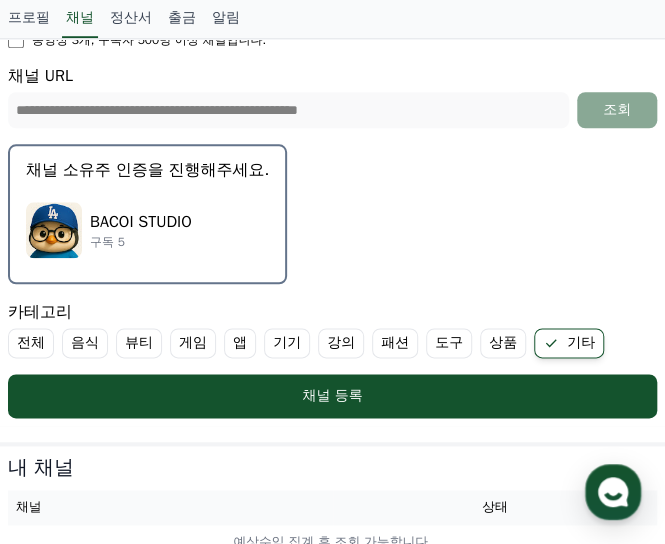 click on "**********" at bounding box center (332, 98) 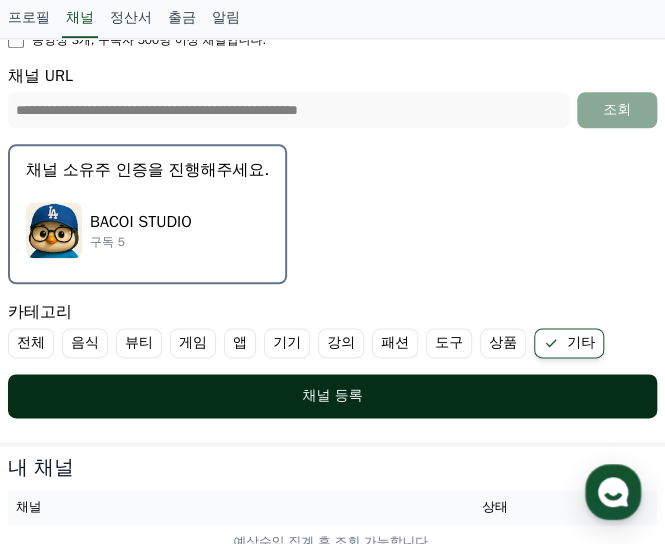 click on "채널 등록" at bounding box center [332, 396] 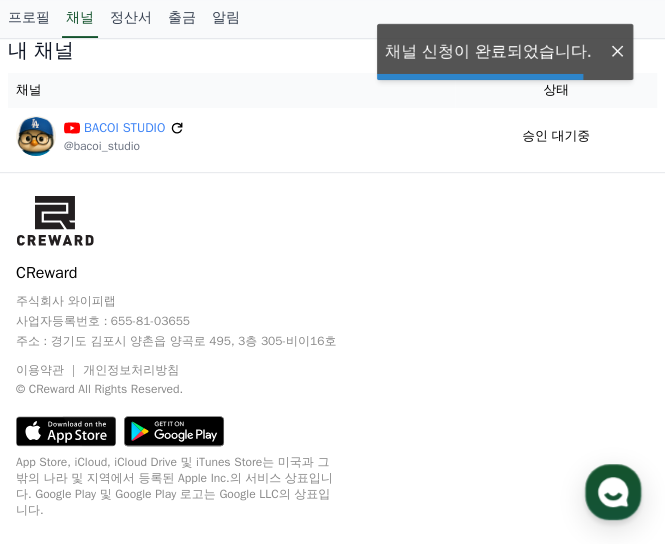 scroll, scrollTop: 0, scrollLeft: 0, axis: both 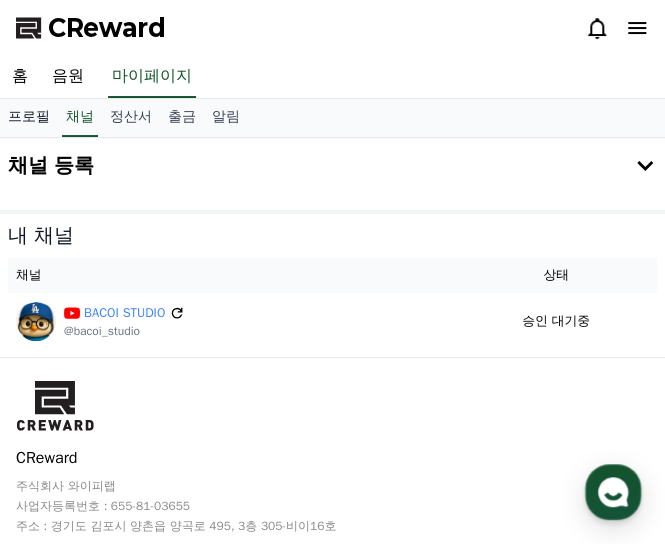 select on "**********" 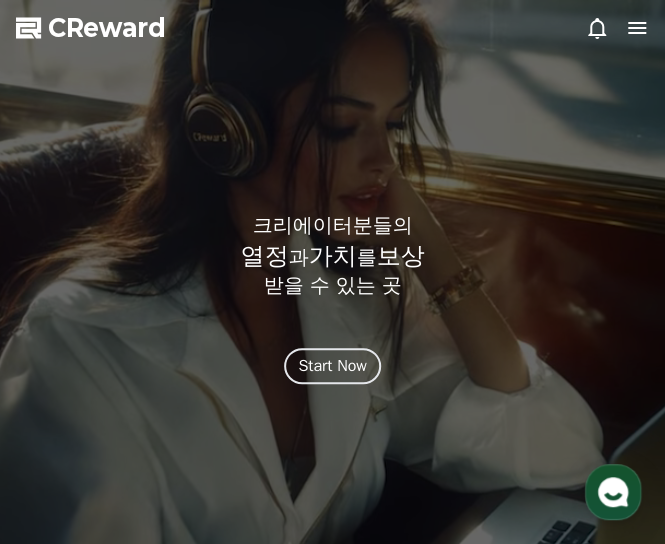 scroll, scrollTop: 0, scrollLeft: 0, axis: both 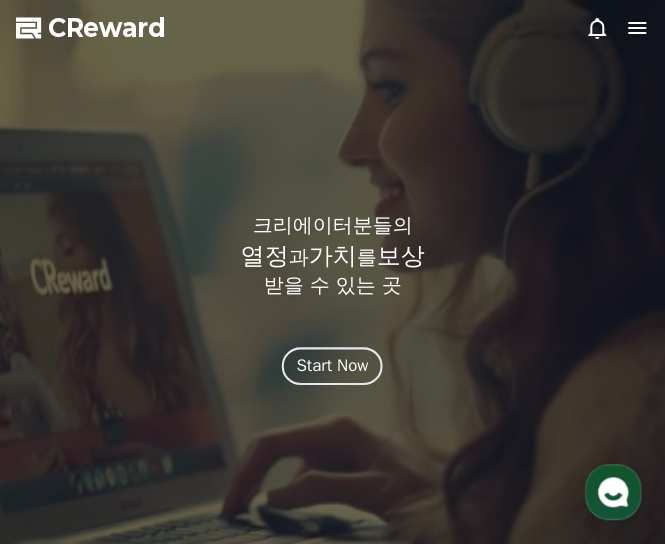 click on "Start Now" at bounding box center [333, 365] 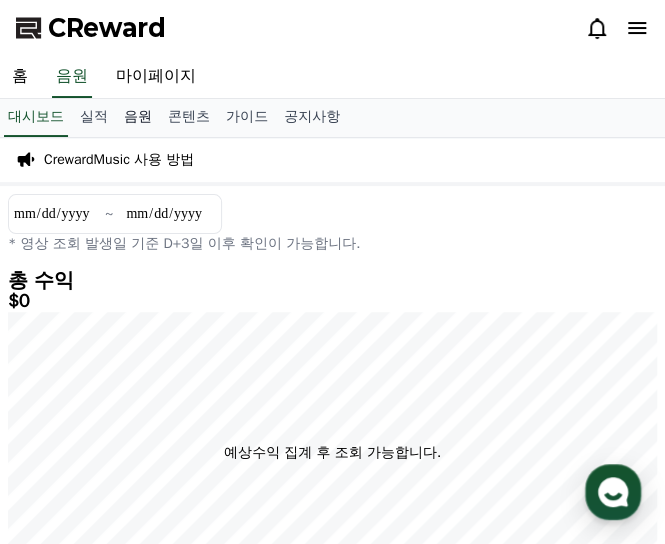 click on "음원" at bounding box center (138, 118) 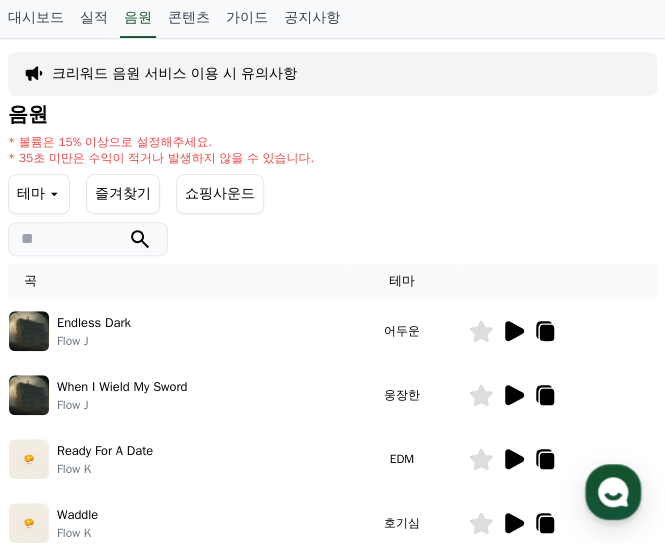 scroll, scrollTop: 100, scrollLeft: 0, axis: vertical 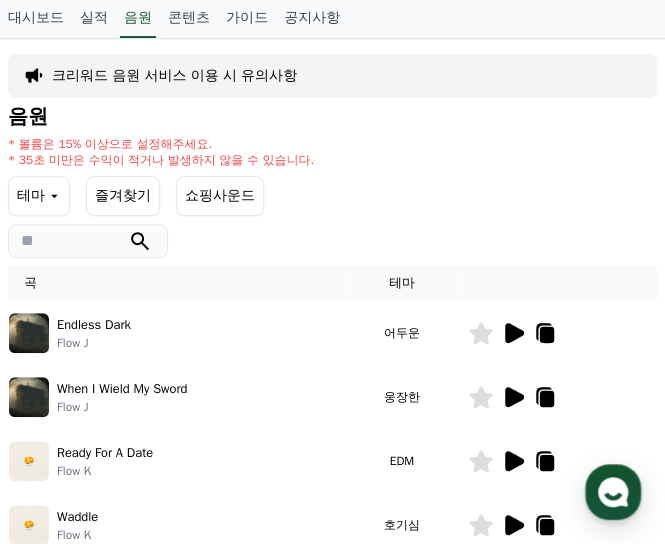 click 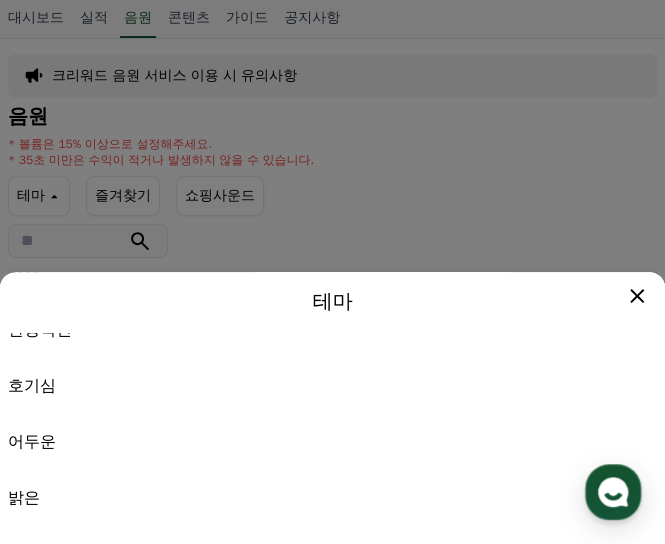 scroll, scrollTop: 200, scrollLeft: 0, axis: vertical 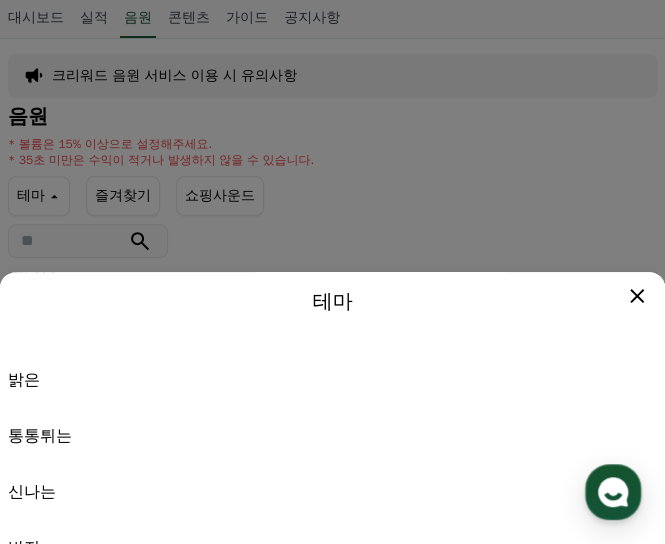click on "신나는" at bounding box center (332, 492) 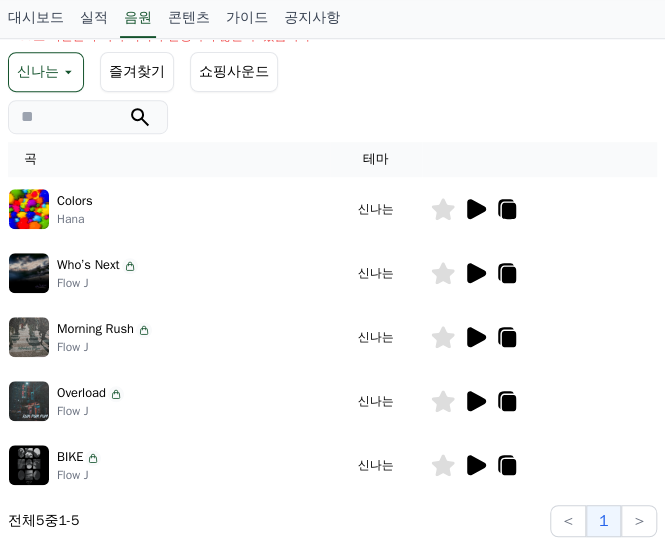 scroll, scrollTop: 300, scrollLeft: 0, axis: vertical 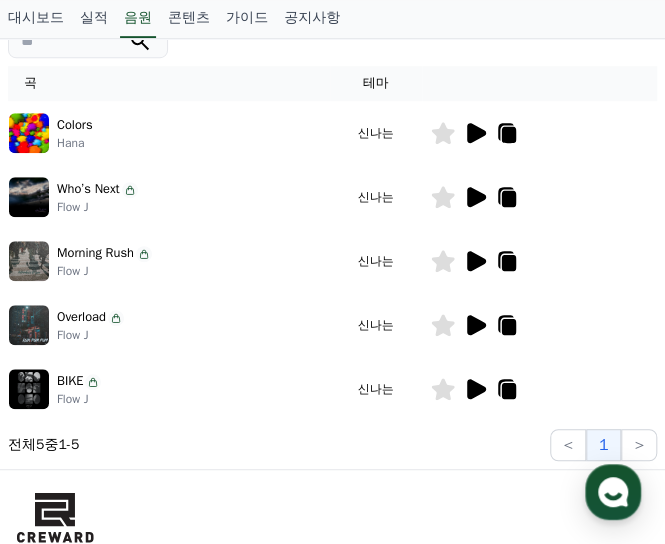 click 